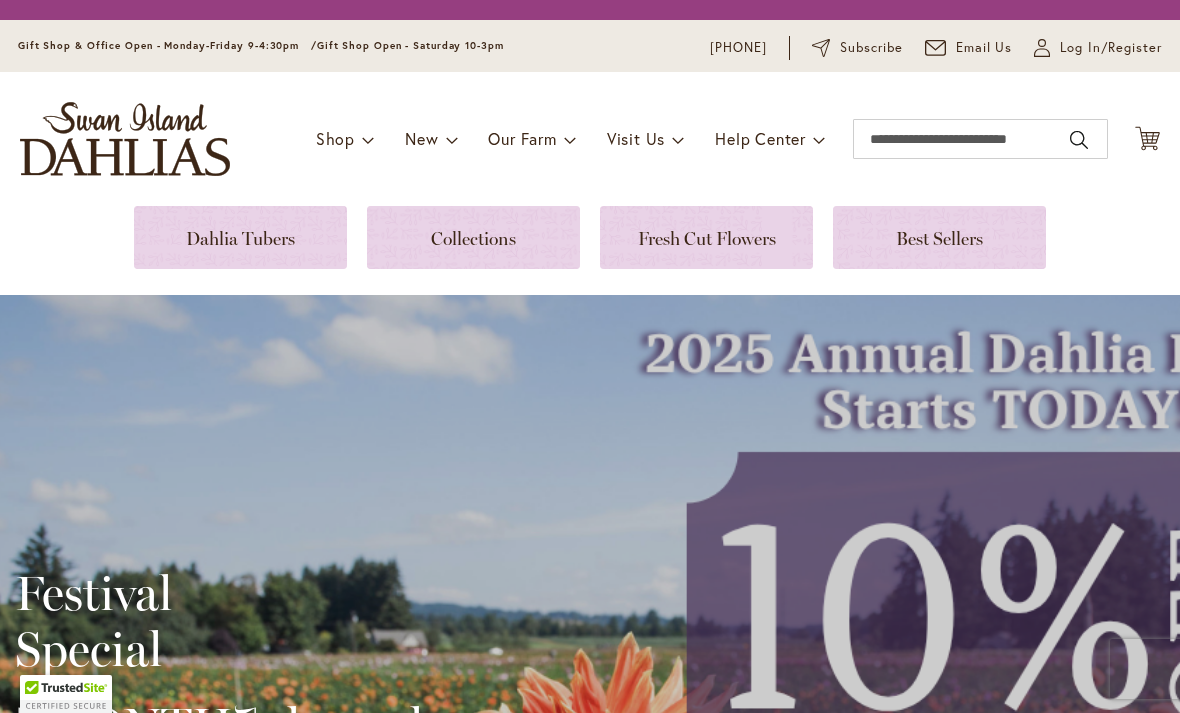 scroll, scrollTop: 0, scrollLeft: 0, axis: both 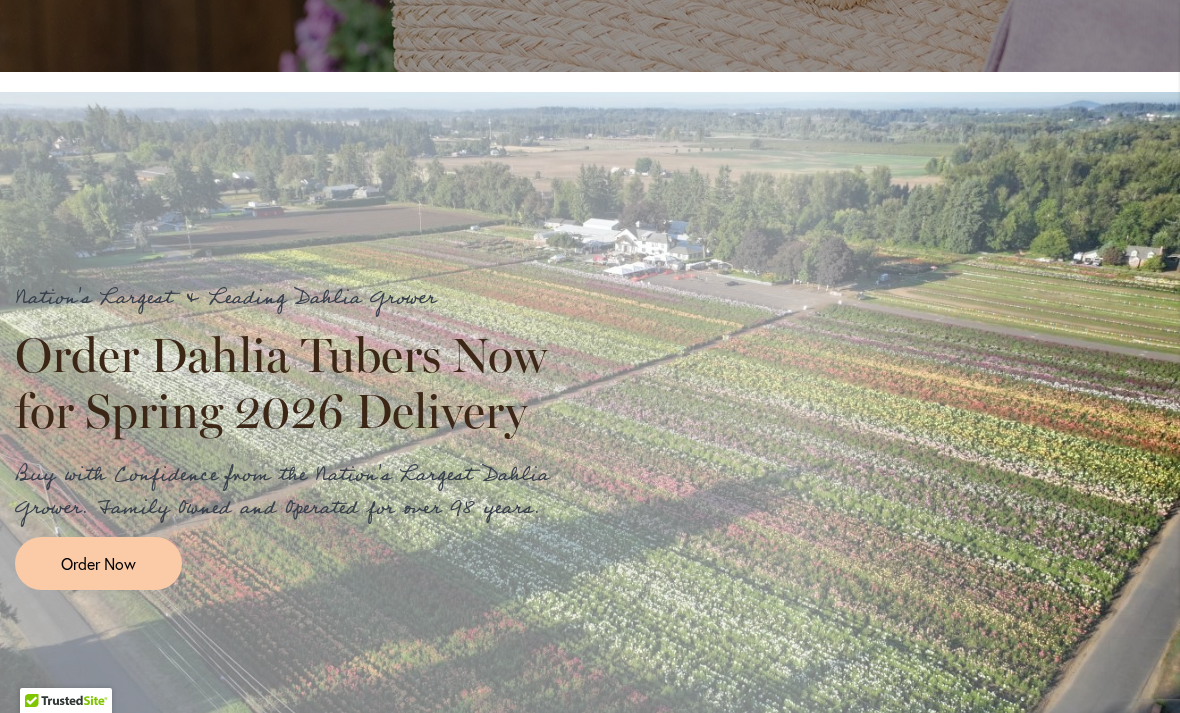 click on "Order Now" at bounding box center (98, 563) 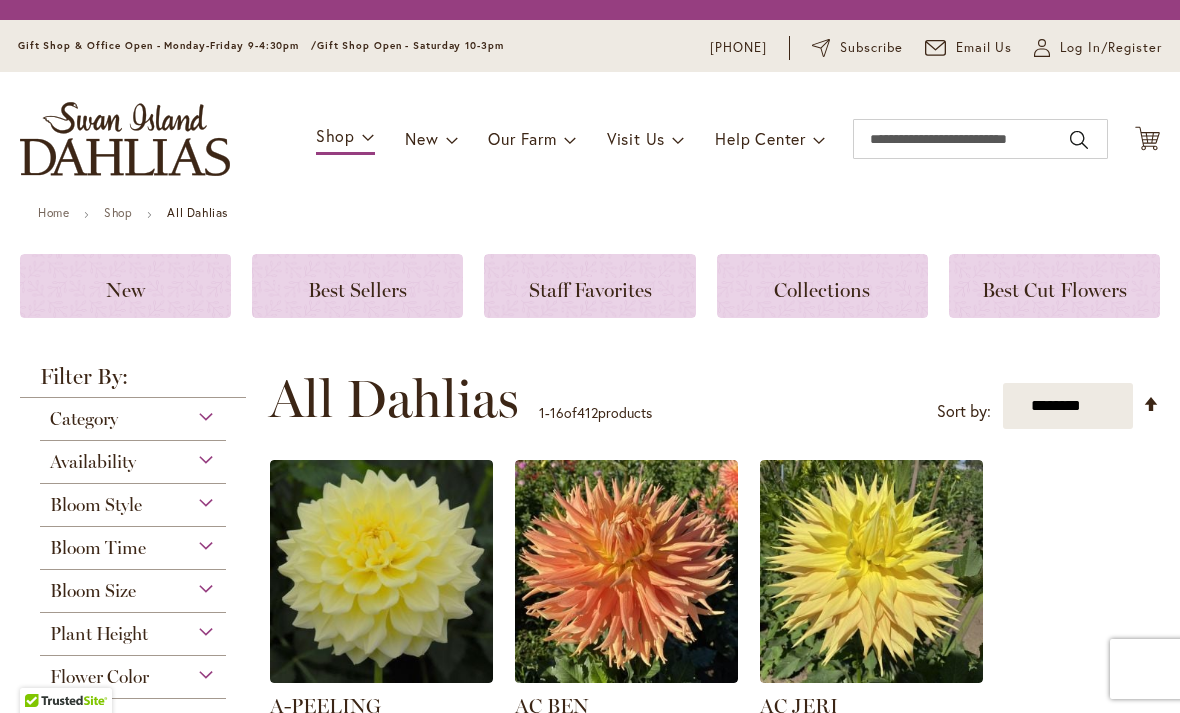scroll, scrollTop: 0, scrollLeft: 0, axis: both 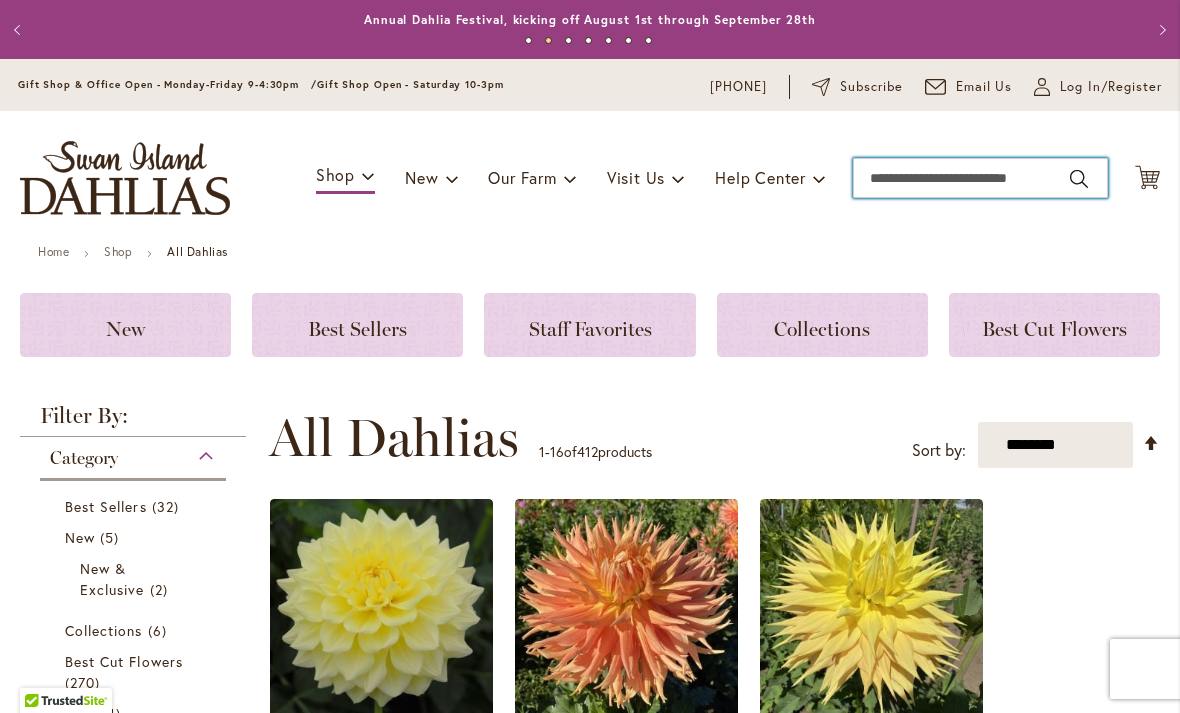click on "Search" at bounding box center [980, 178] 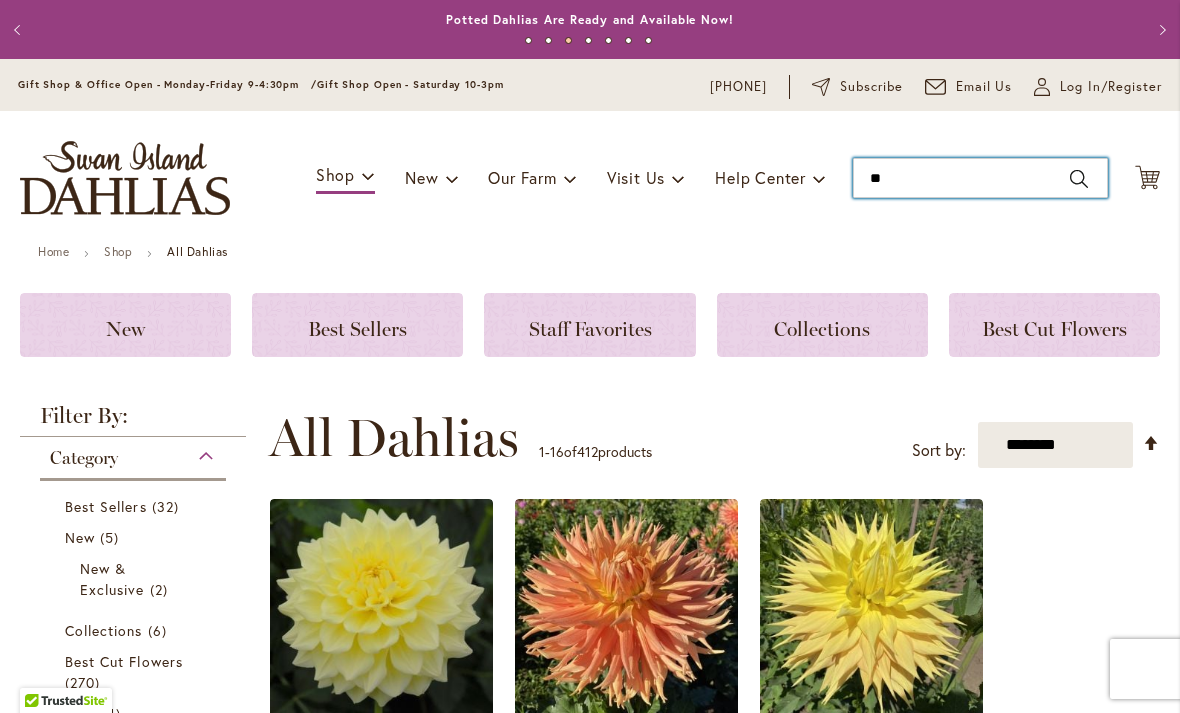 type on "***" 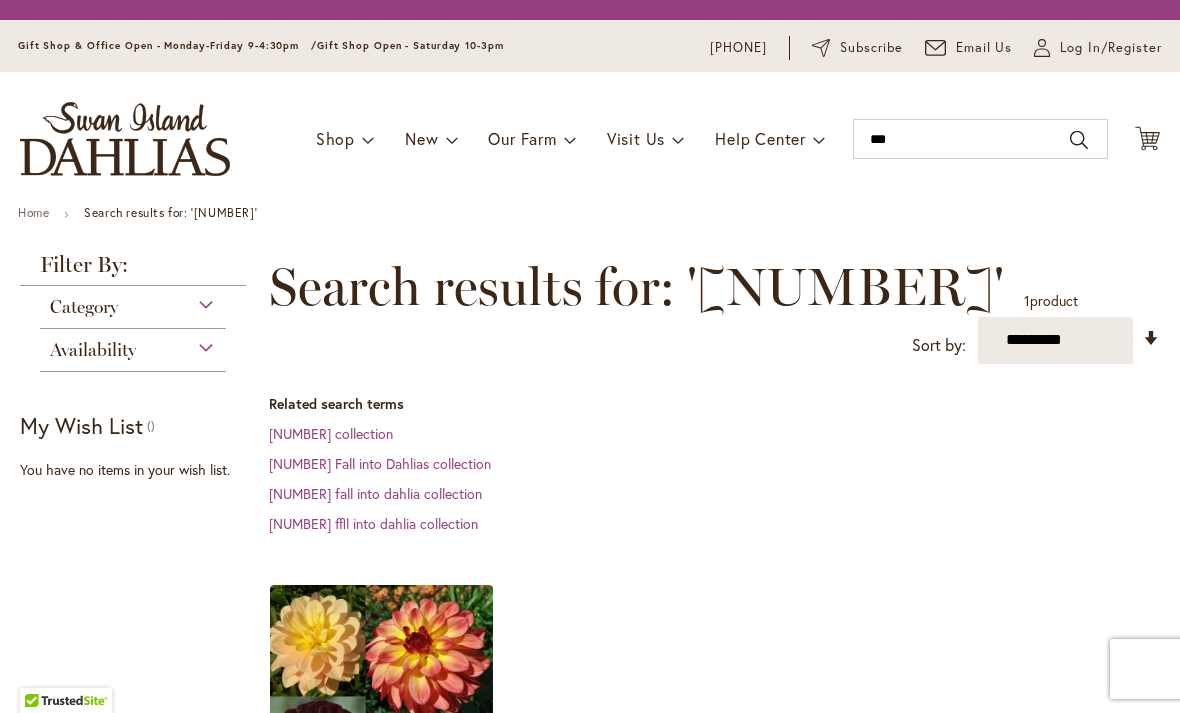 scroll, scrollTop: 0, scrollLeft: 0, axis: both 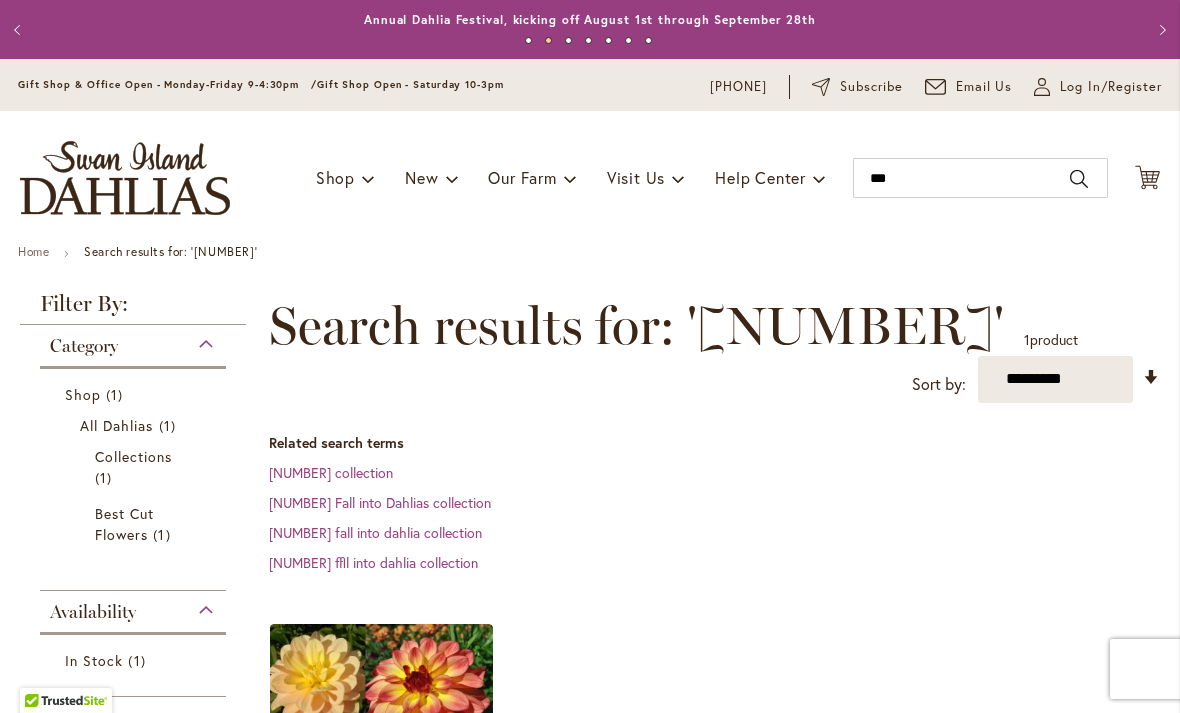 click on "768 Fall into Dahlias collection" at bounding box center (380, 502) 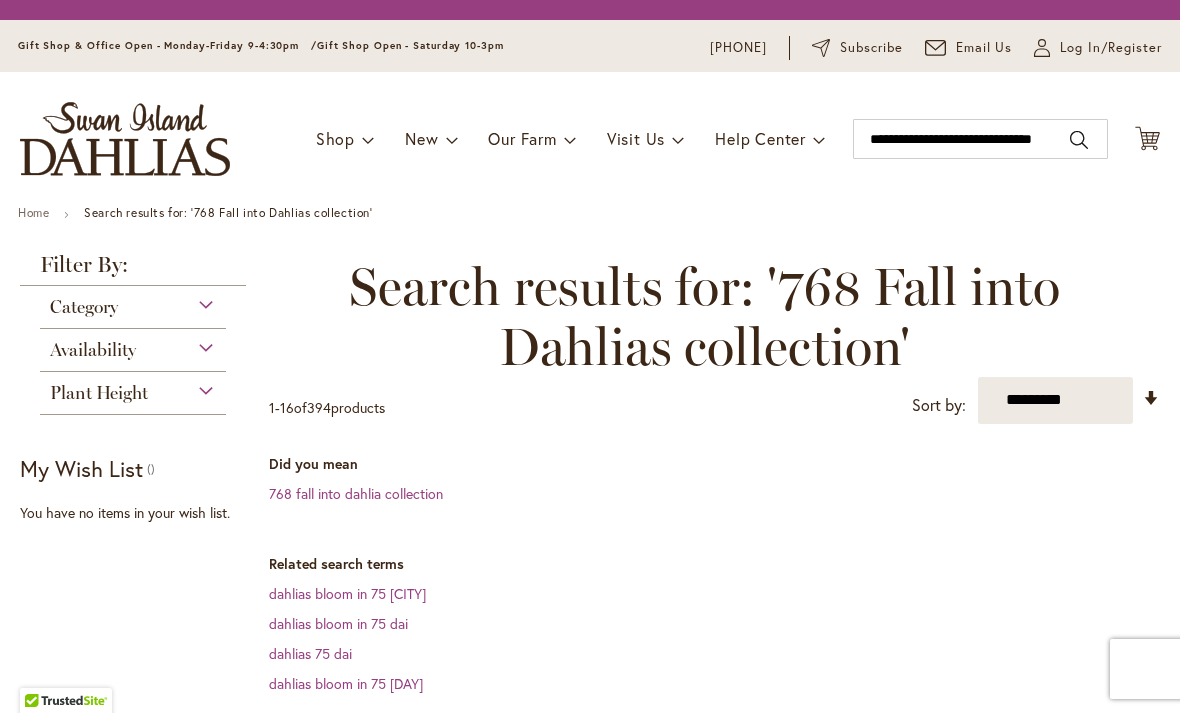 scroll, scrollTop: 0, scrollLeft: 0, axis: both 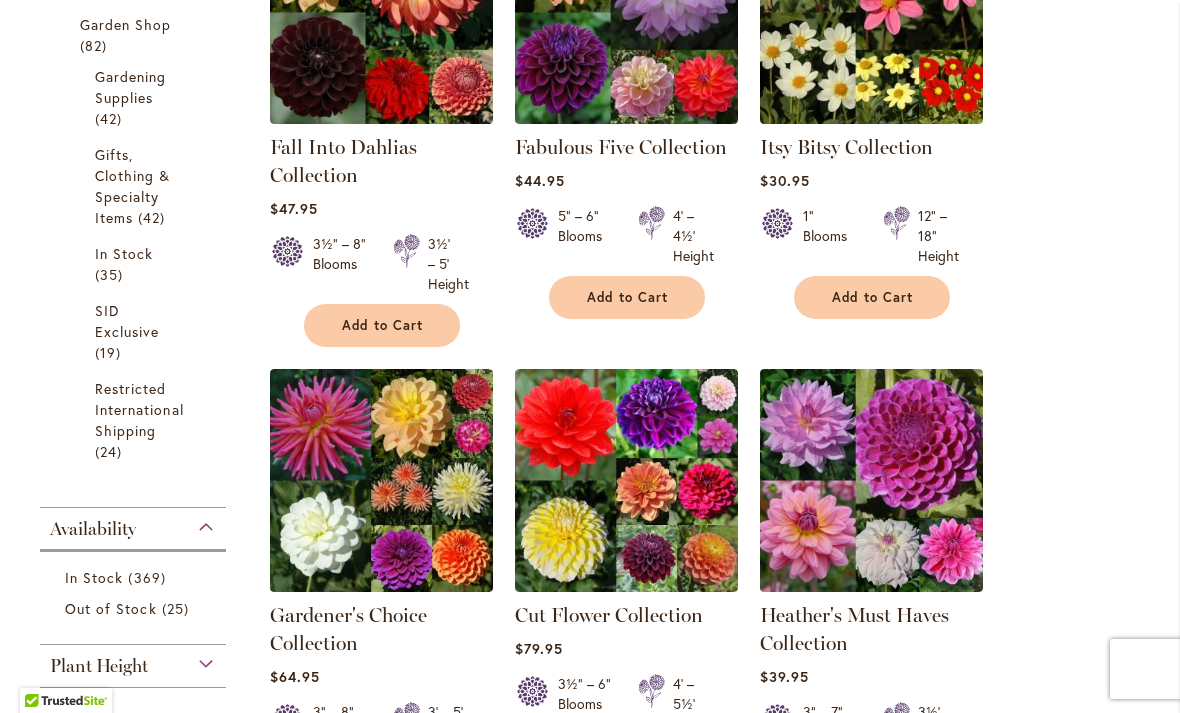 click on "Add to Cart" at bounding box center (383, 325) 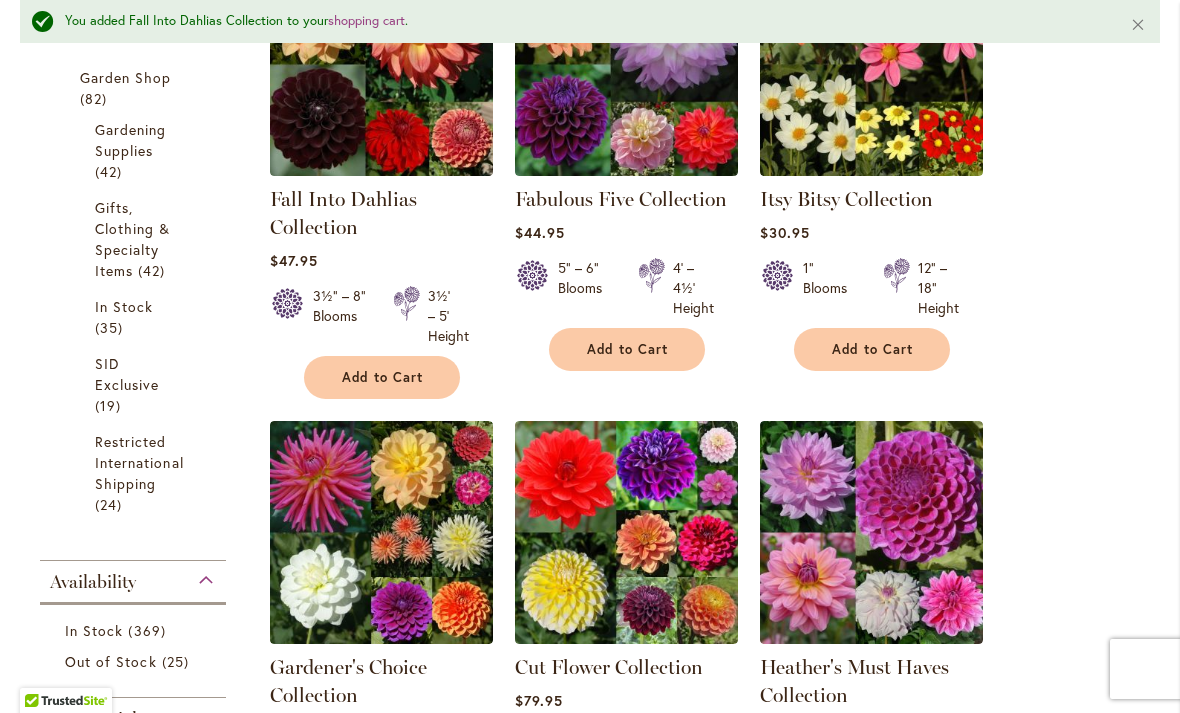 click on "Add to Cart" at bounding box center (873, 349) 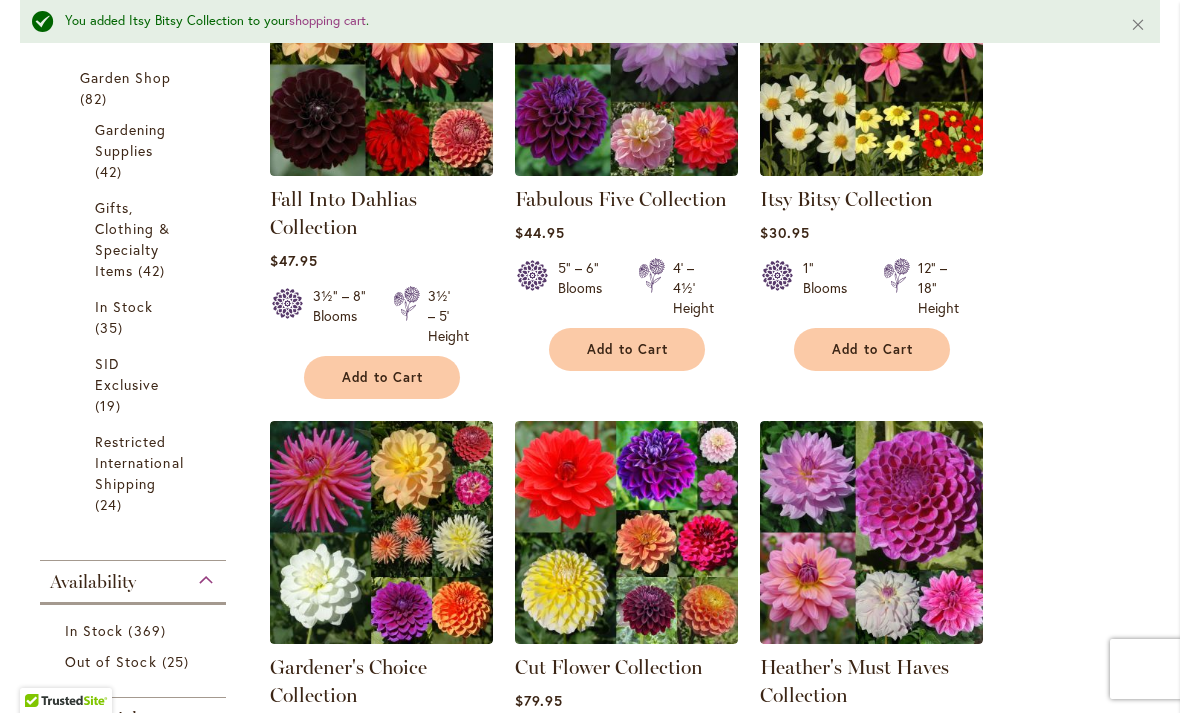 click on "Add to Cart" at bounding box center [873, 349] 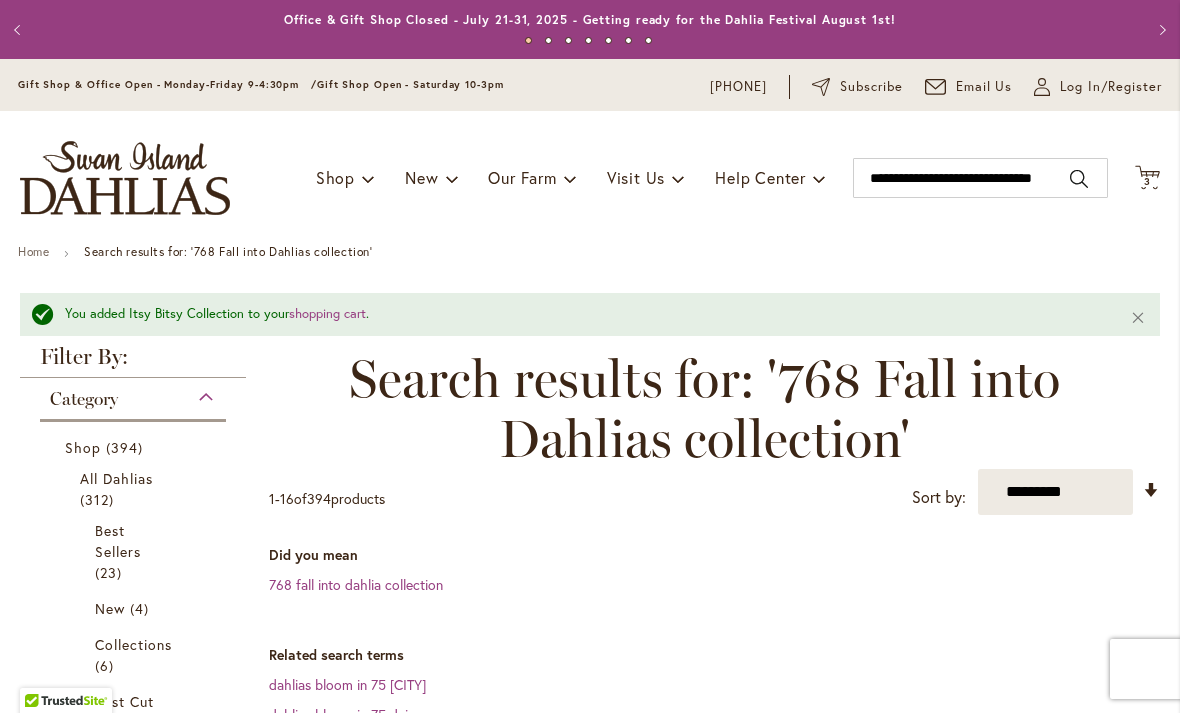 scroll, scrollTop: 0, scrollLeft: 0, axis: both 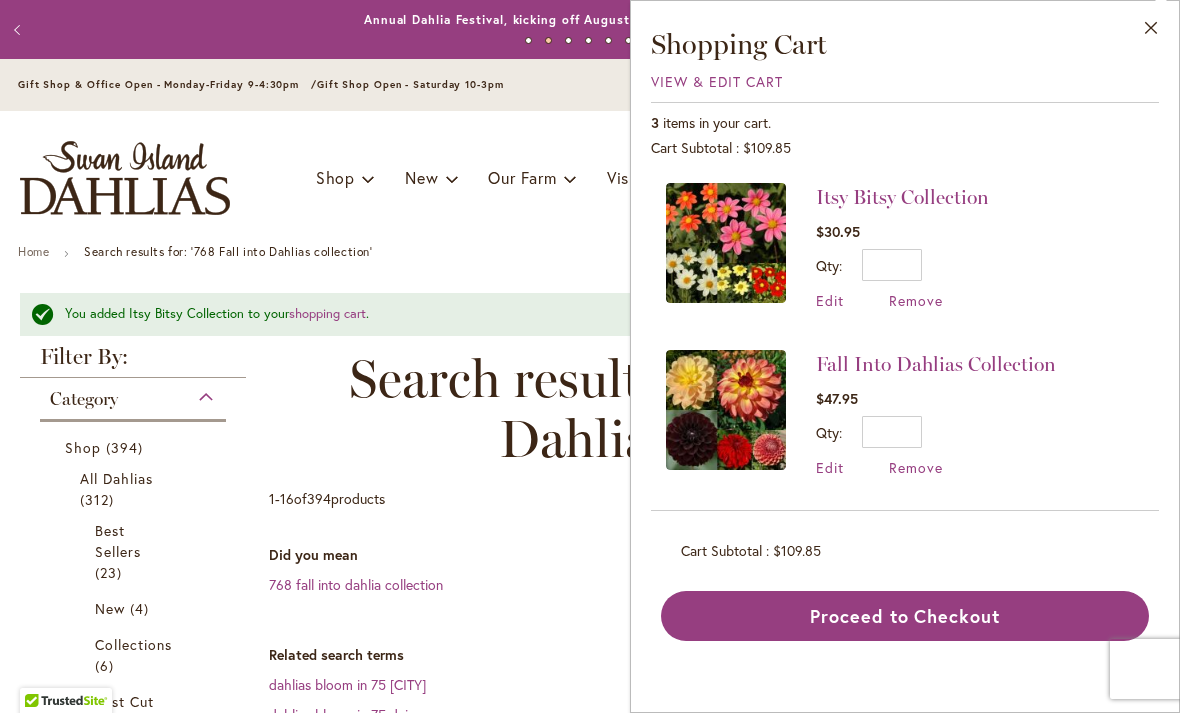 click on "Edit" at bounding box center [830, 300] 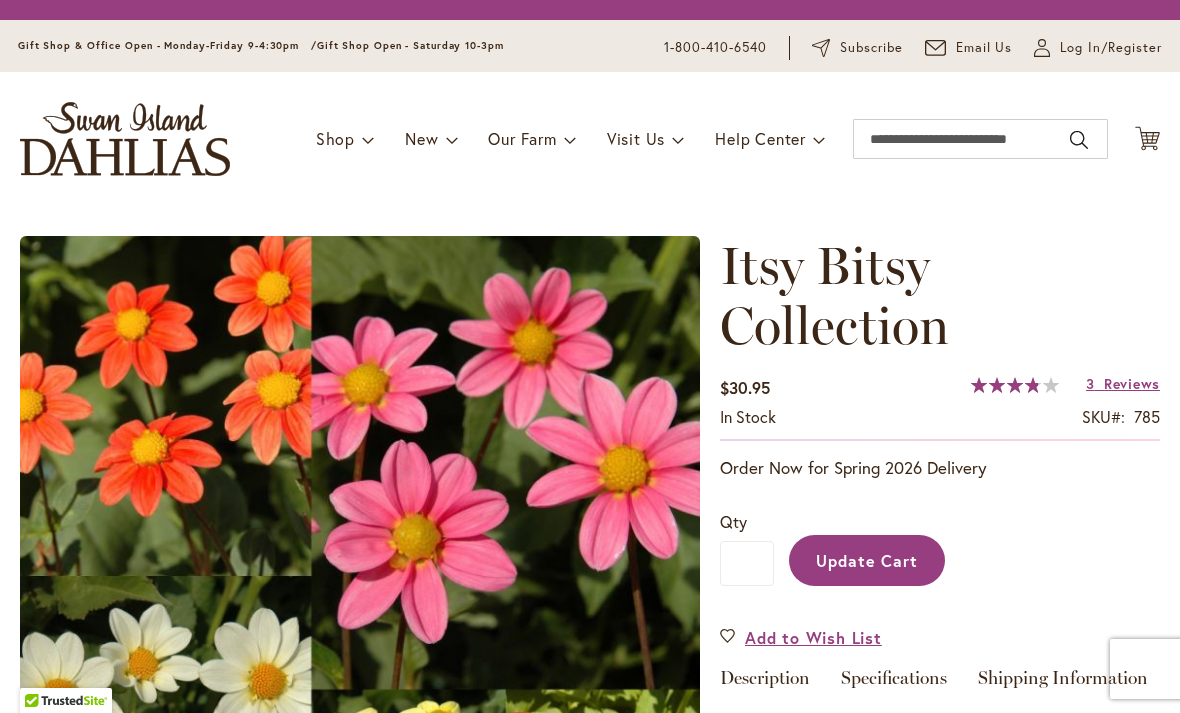 type on "*" 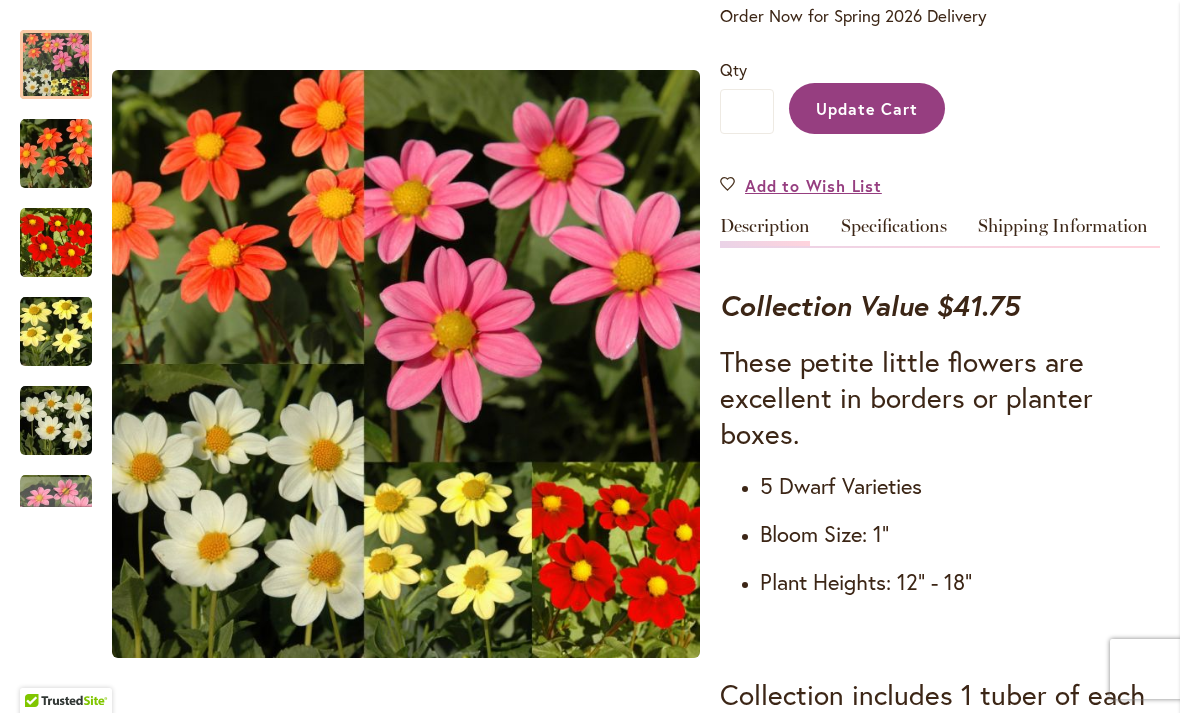 scroll, scrollTop: 476, scrollLeft: 0, axis: vertical 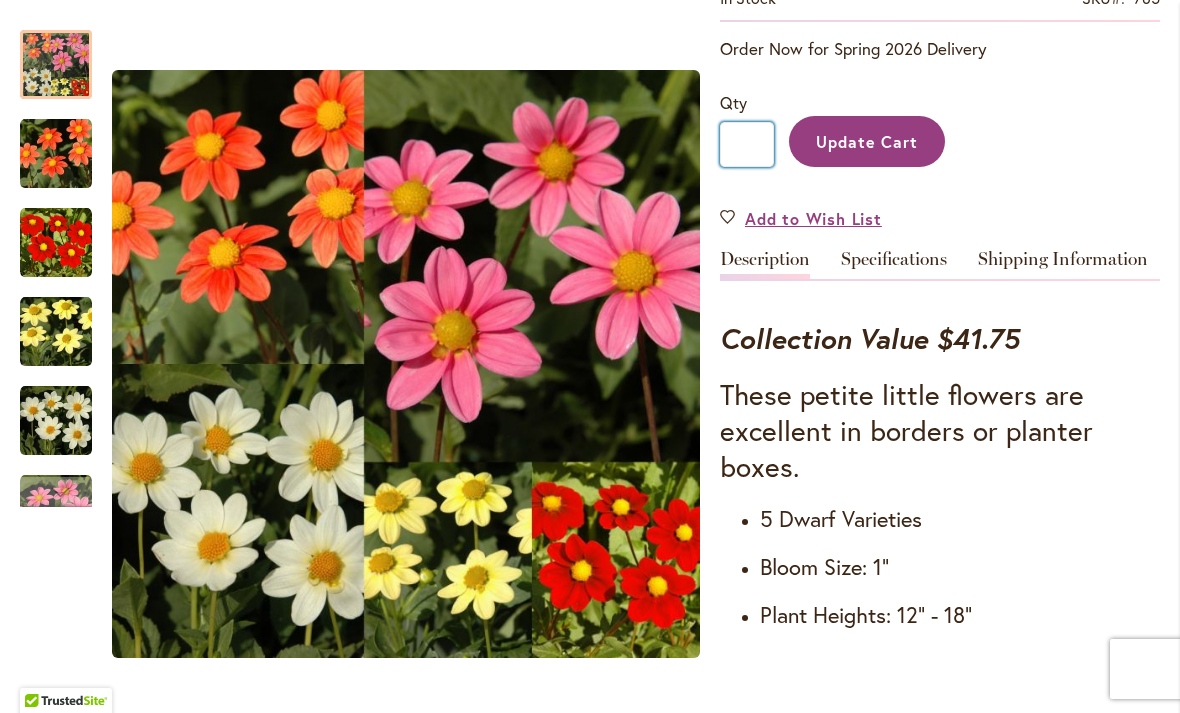 click on "*" at bounding box center (747, 144) 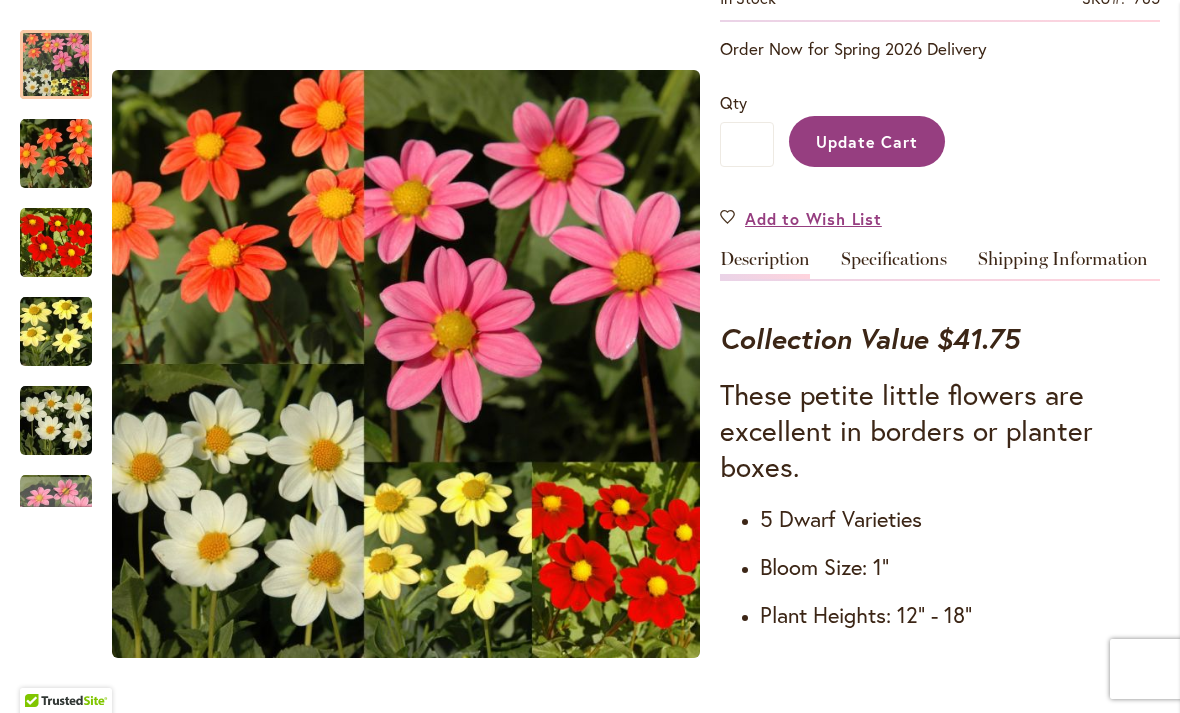 click on "Update Cart" at bounding box center [867, 141] 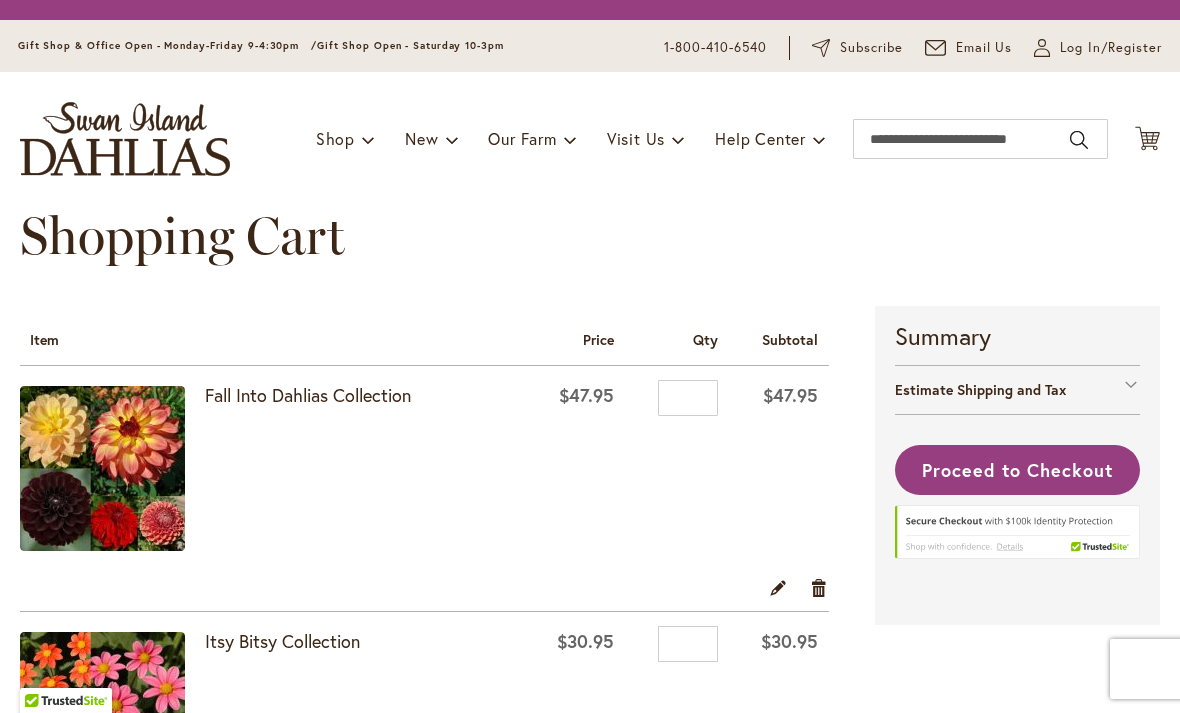 scroll, scrollTop: 0, scrollLeft: 0, axis: both 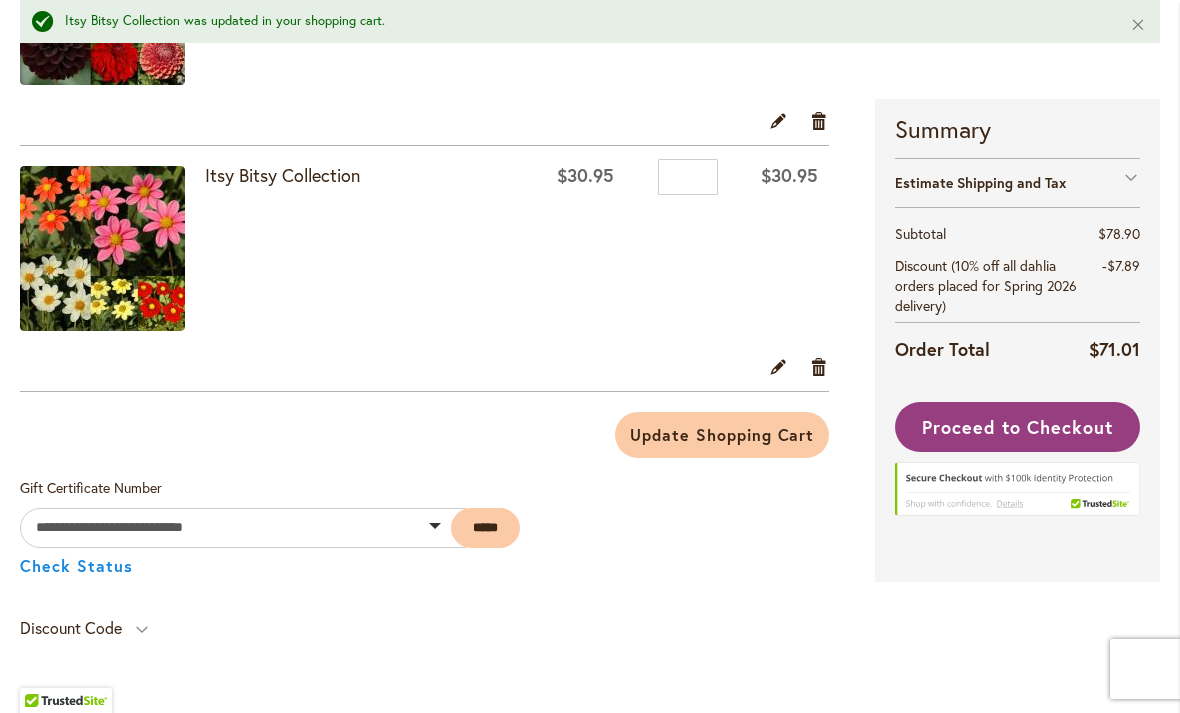 click on "Proceed to Checkout" at bounding box center [1017, 427] 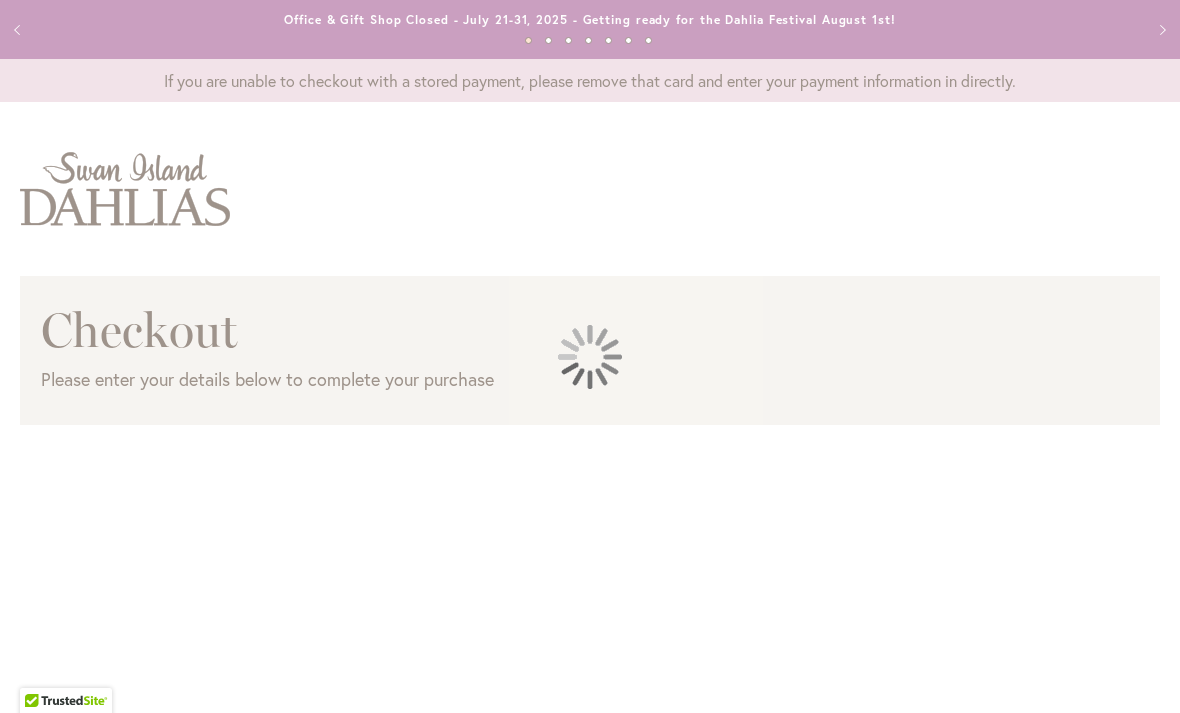 scroll, scrollTop: 0, scrollLeft: 0, axis: both 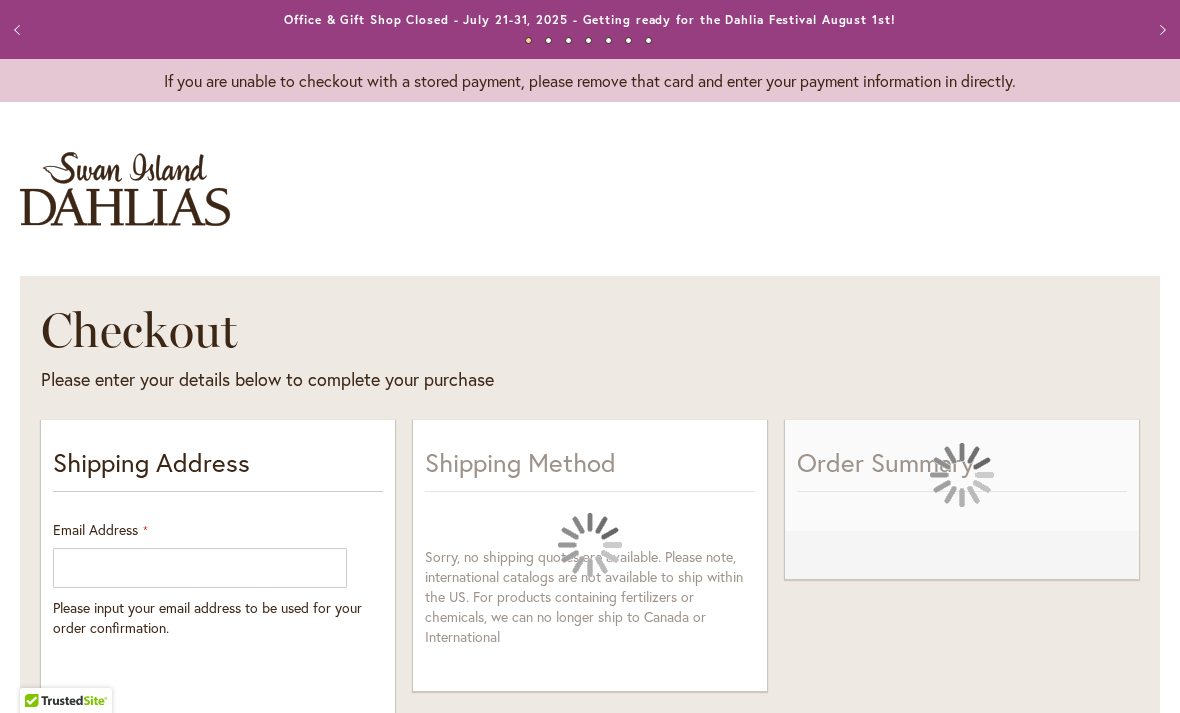 select on "**" 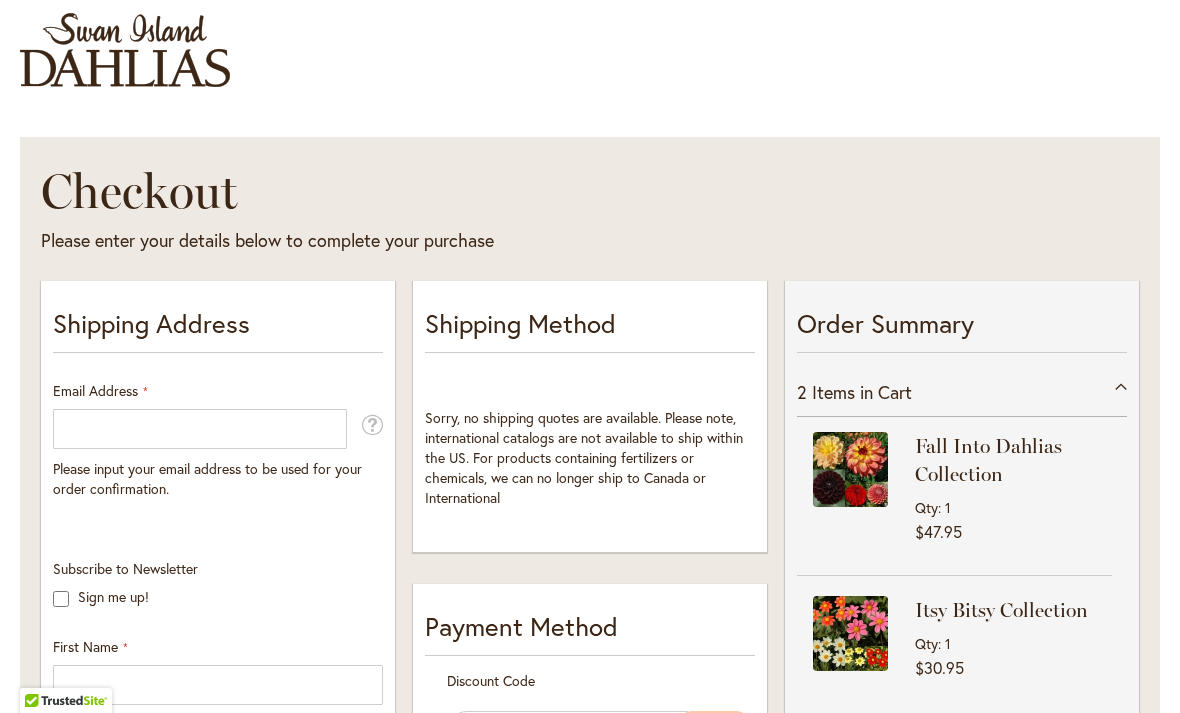 scroll, scrollTop: 147, scrollLeft: 0, axis: vertical 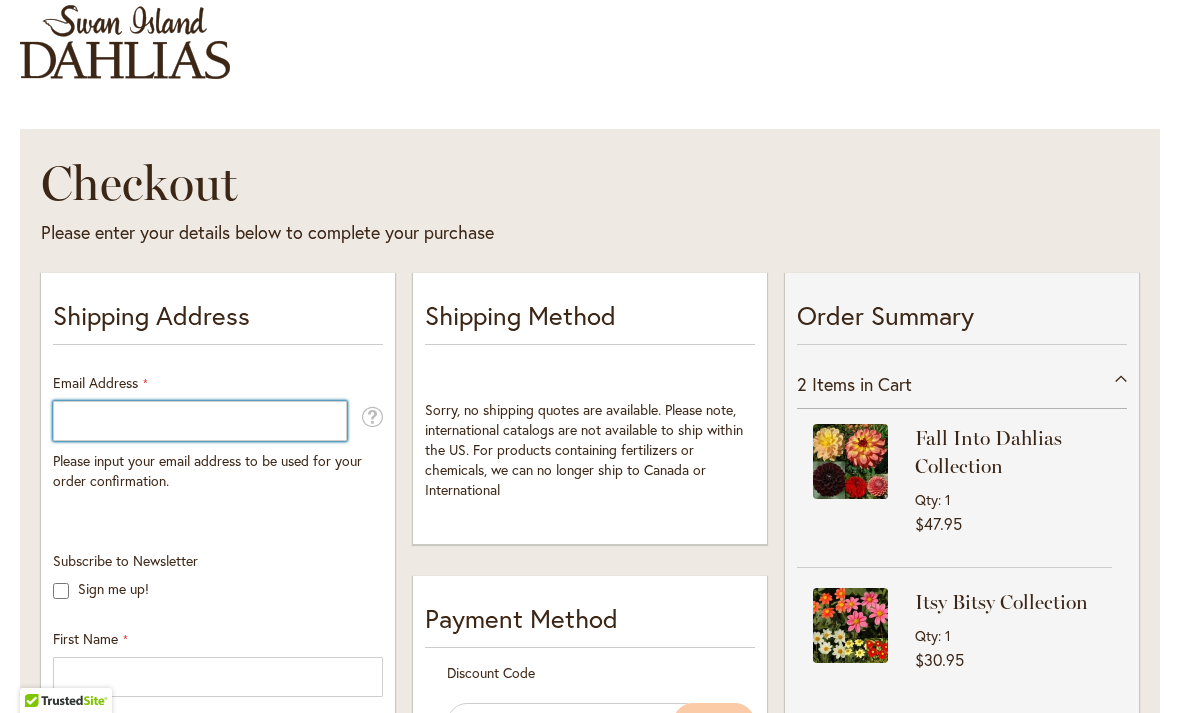 click on "Email Address" at bounding box center [200, 421] 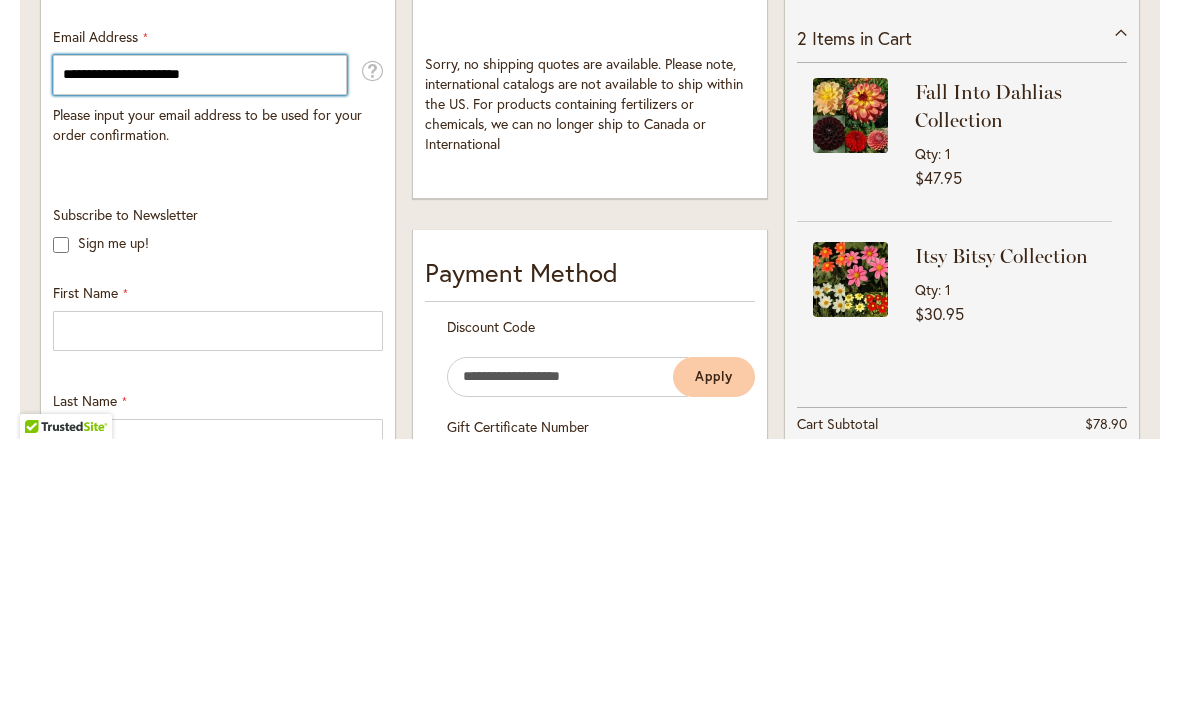scroll, scrollTop: 223, scrollLeft: 0, axis: vertical 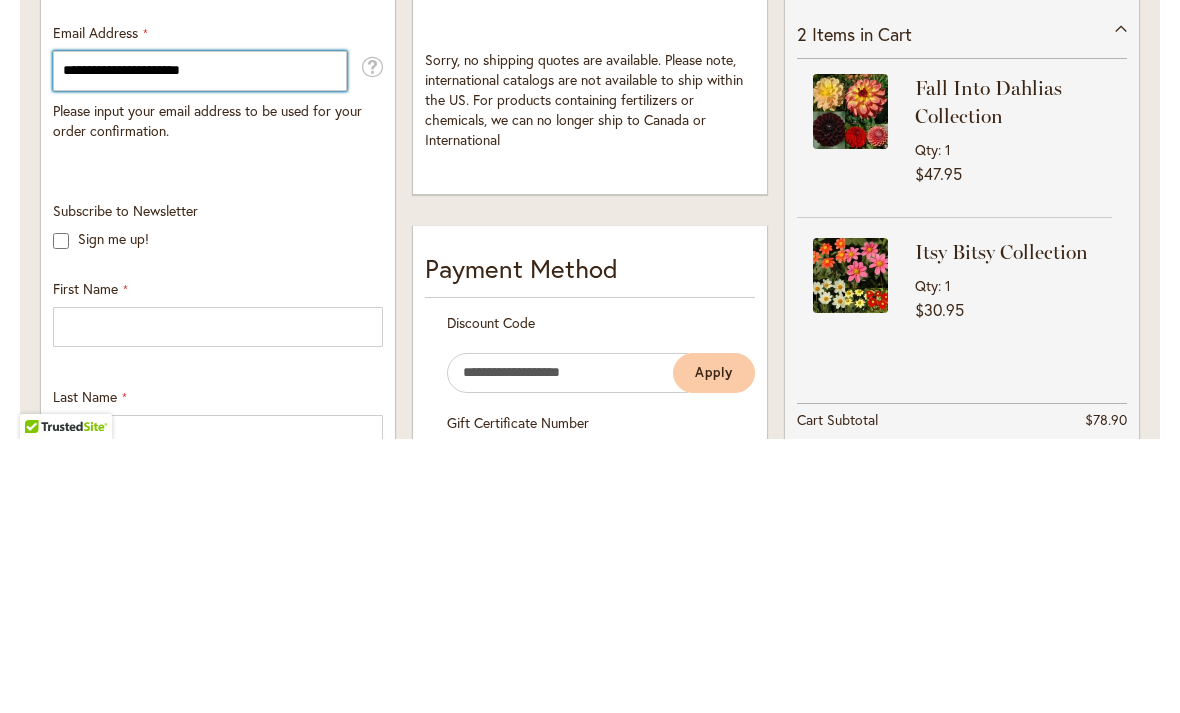 type on "**********" 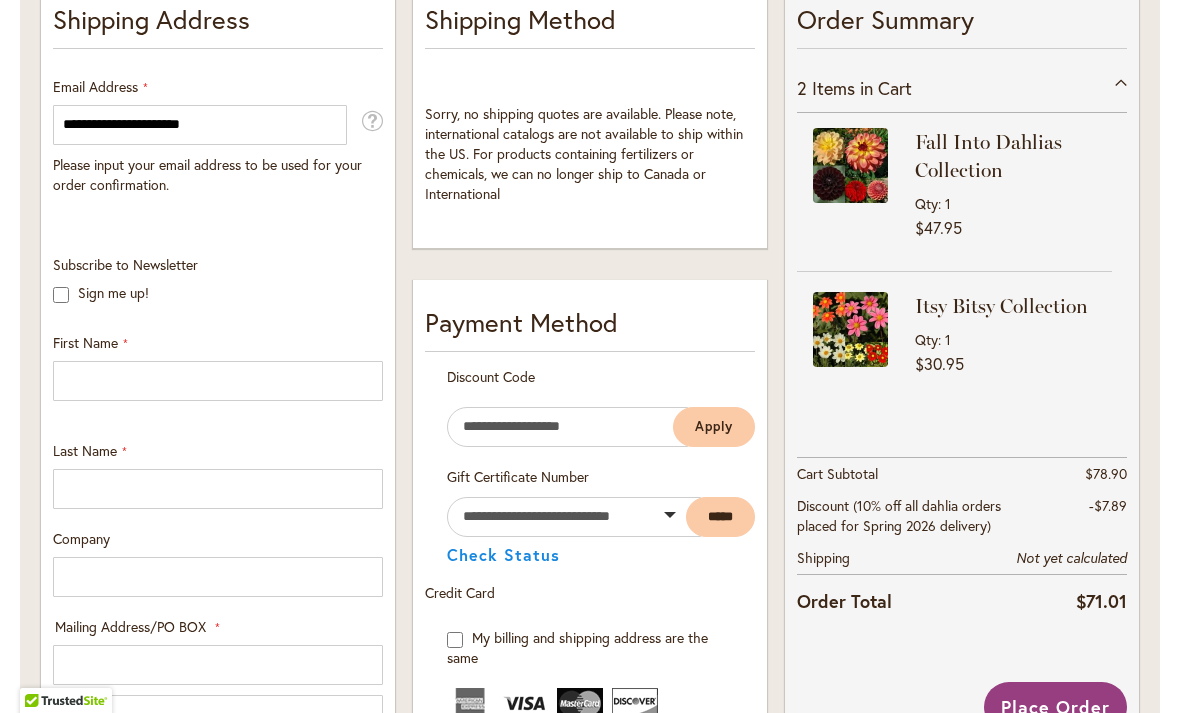 scroll, scrollTop: 445, scrollLeft: 0, axis: vertical 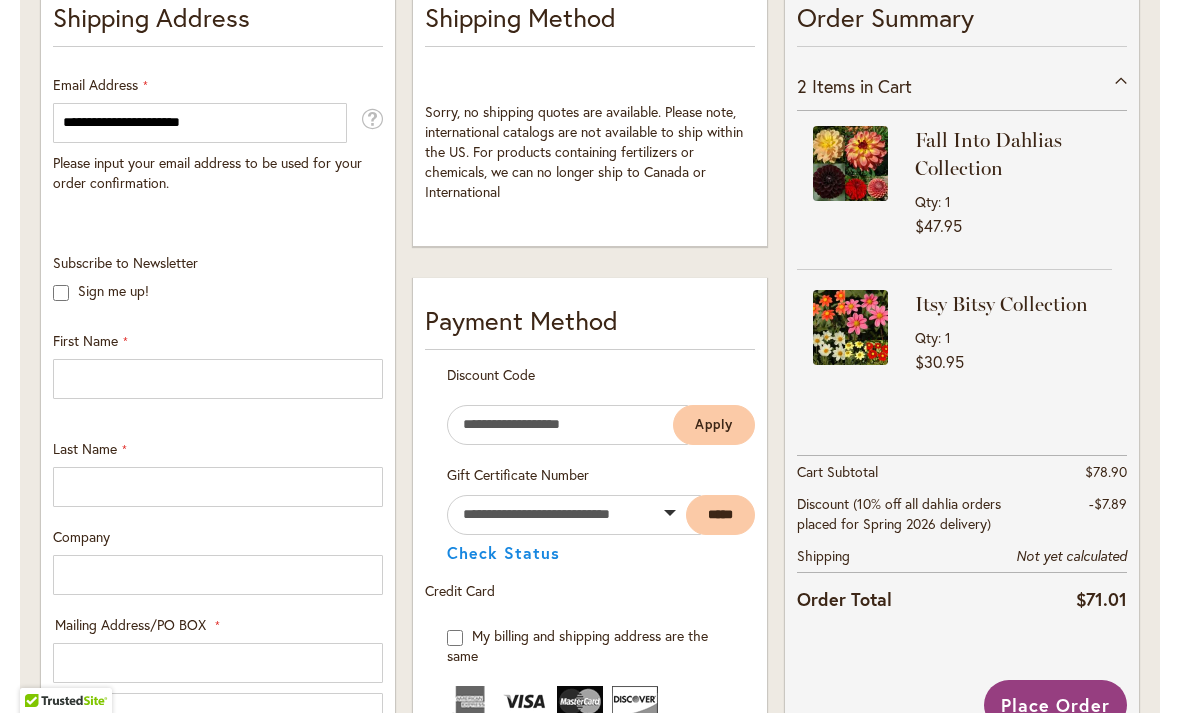 click on "Apply" at bounding box center (714, 424) 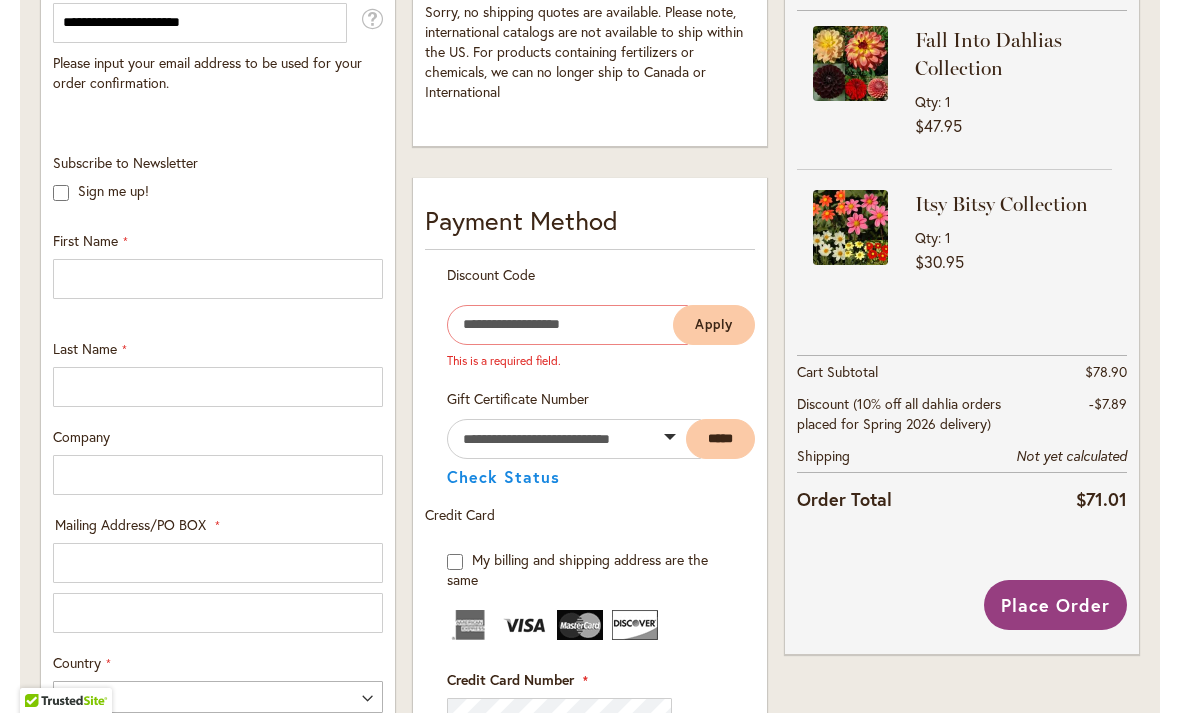 scroll, scrollTop: 541, scrollLeft: 0, axis: vertical 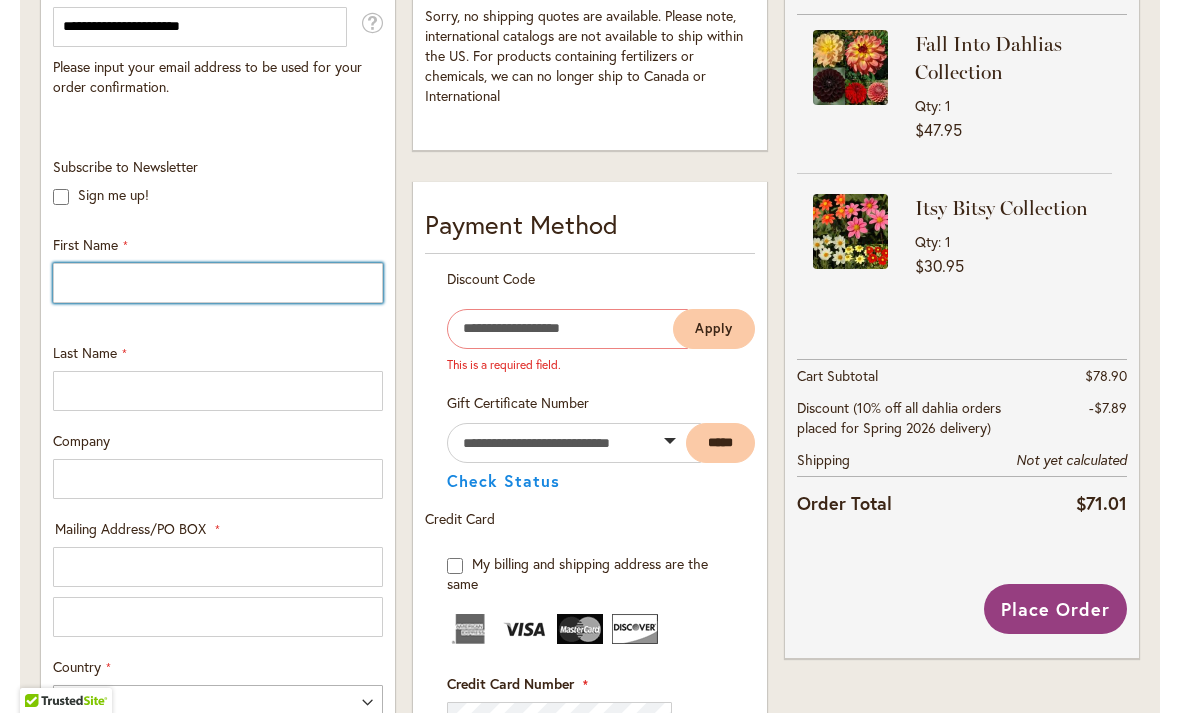 click on "First Name" at bounding box center [218, 283] 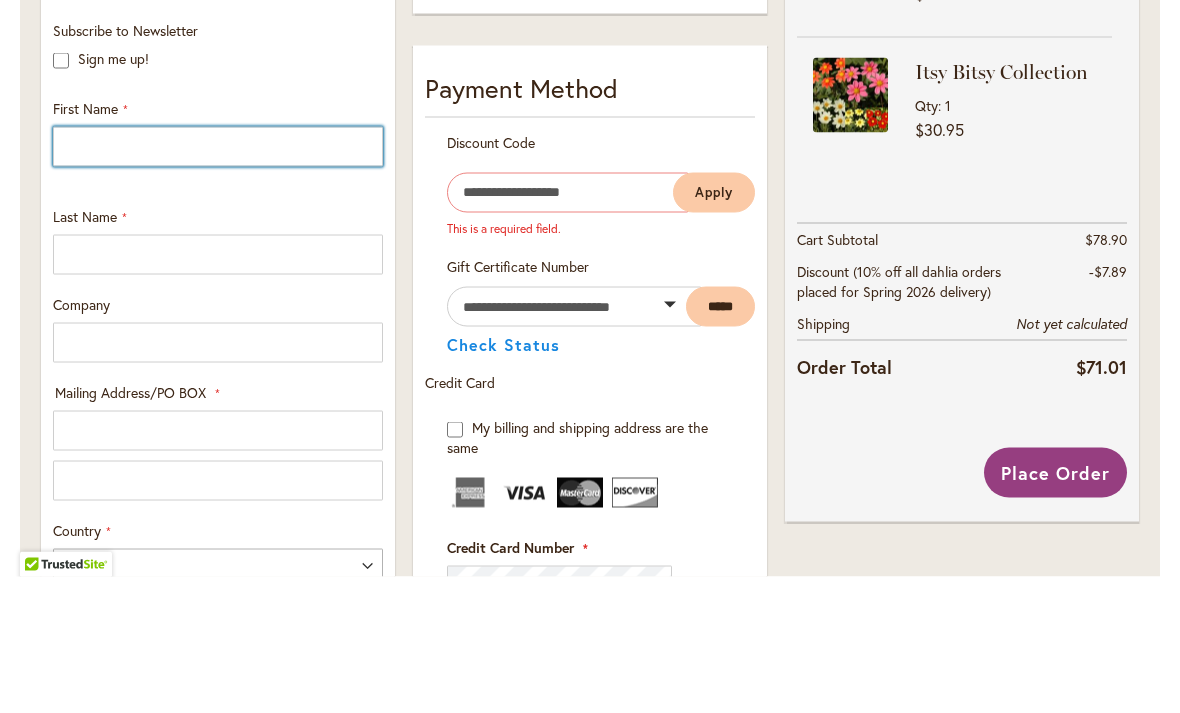 type on "***" 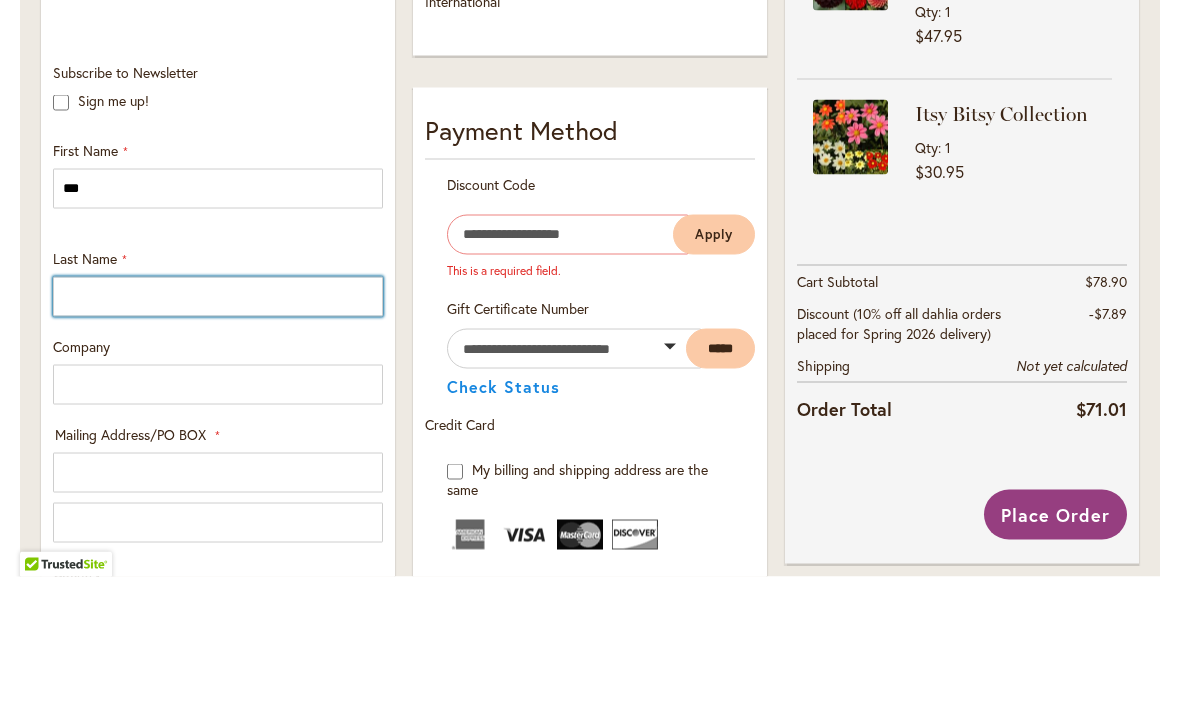 type on "**********" 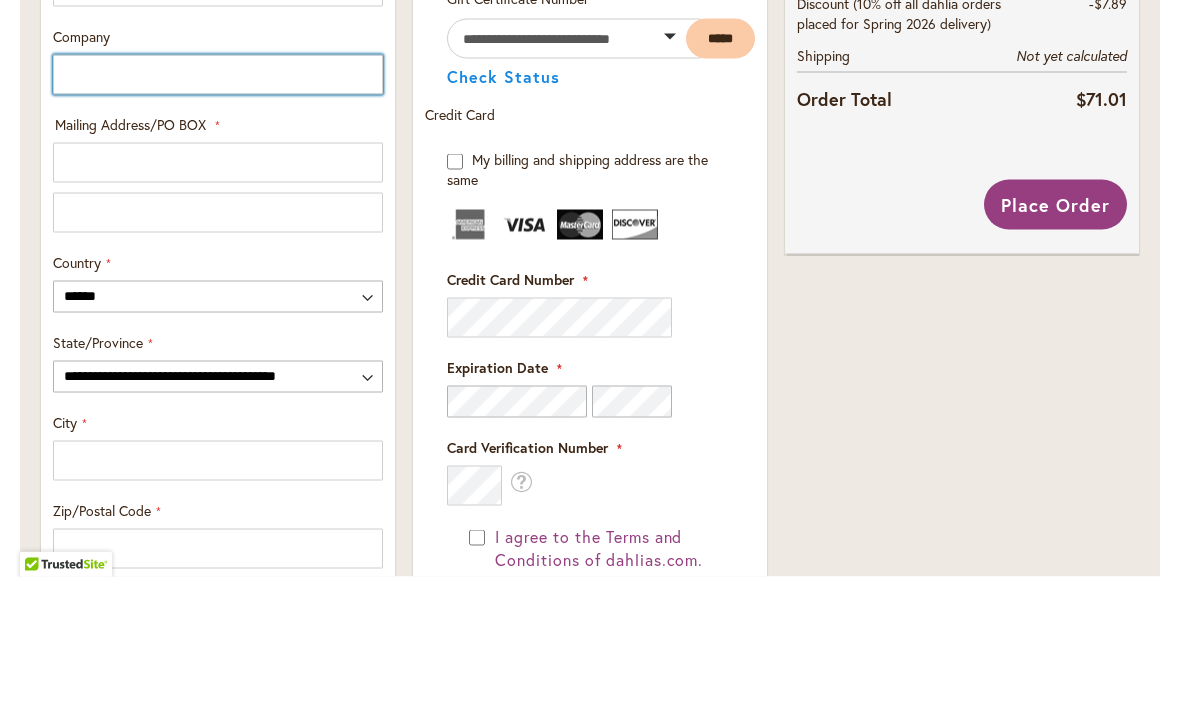 scroll, scrollTop: 811, scrollLeft: 0, axis: vertical 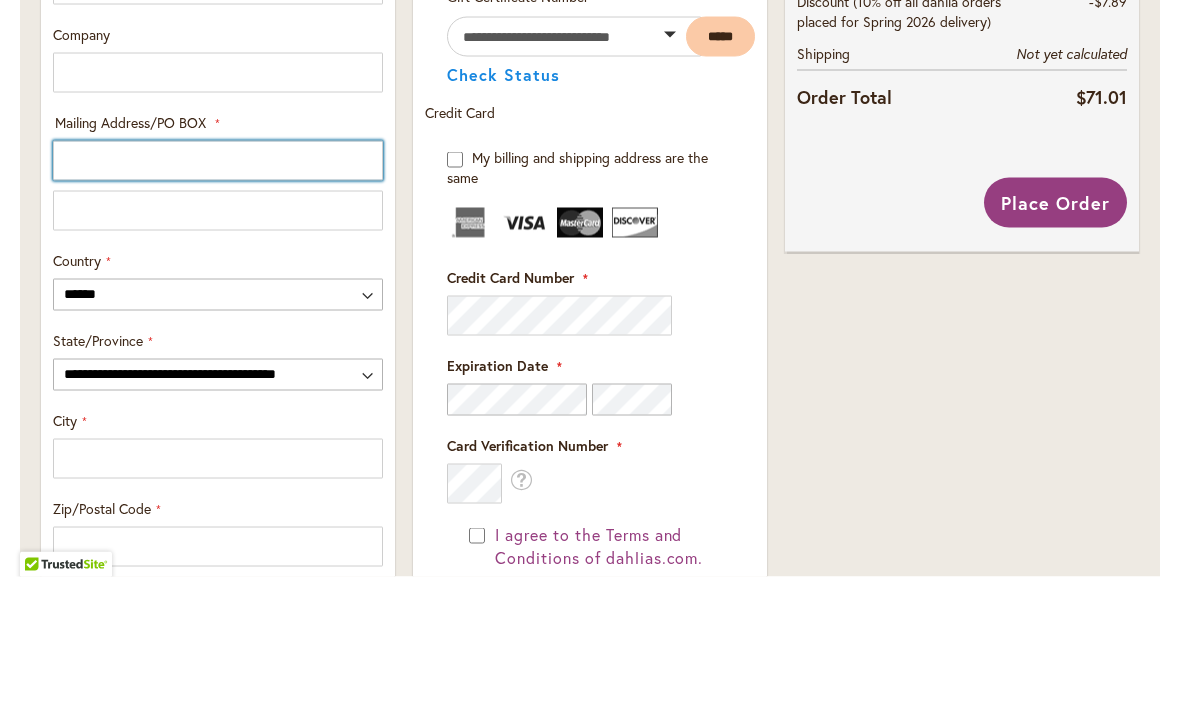 click on "Mailing Address/PO BOX: Line 1" at bounding box center [218, 297] 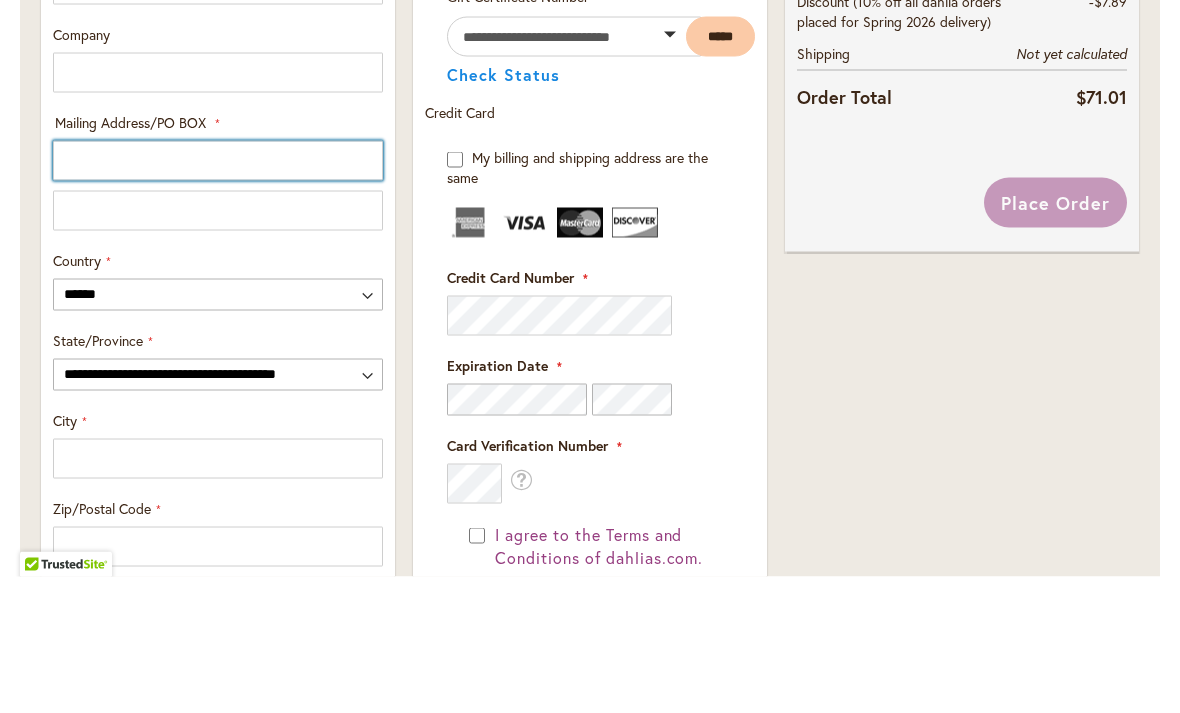 type on "**********" 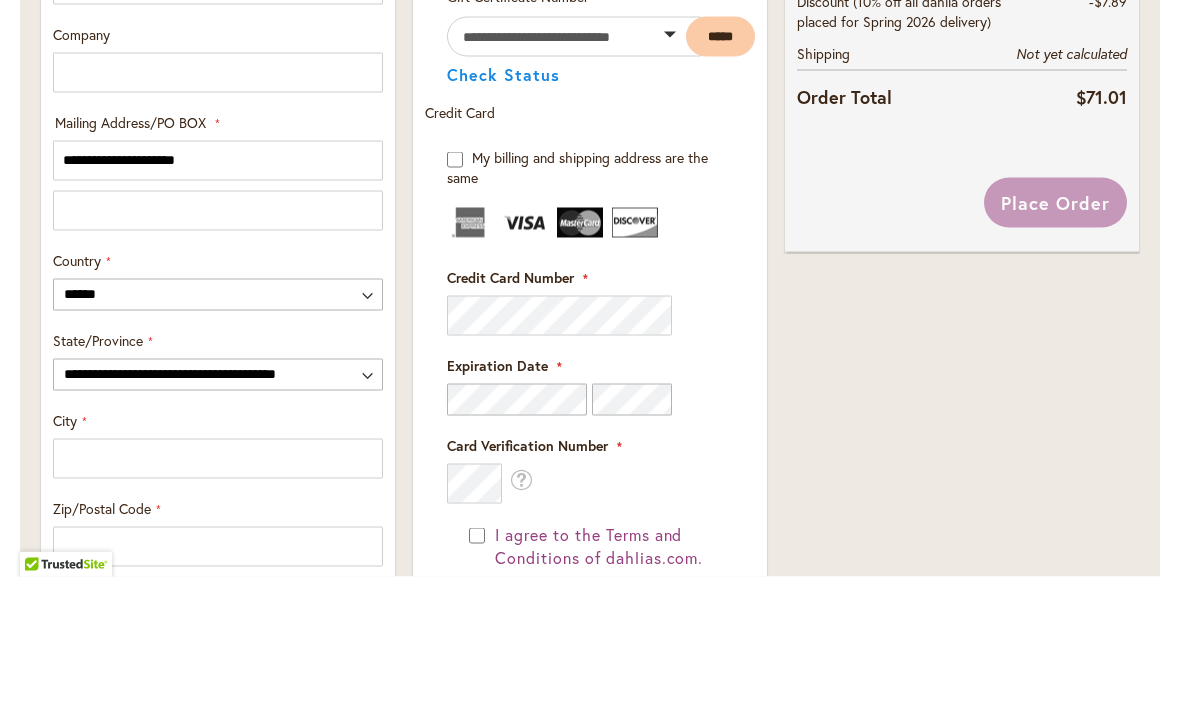 select on "**" 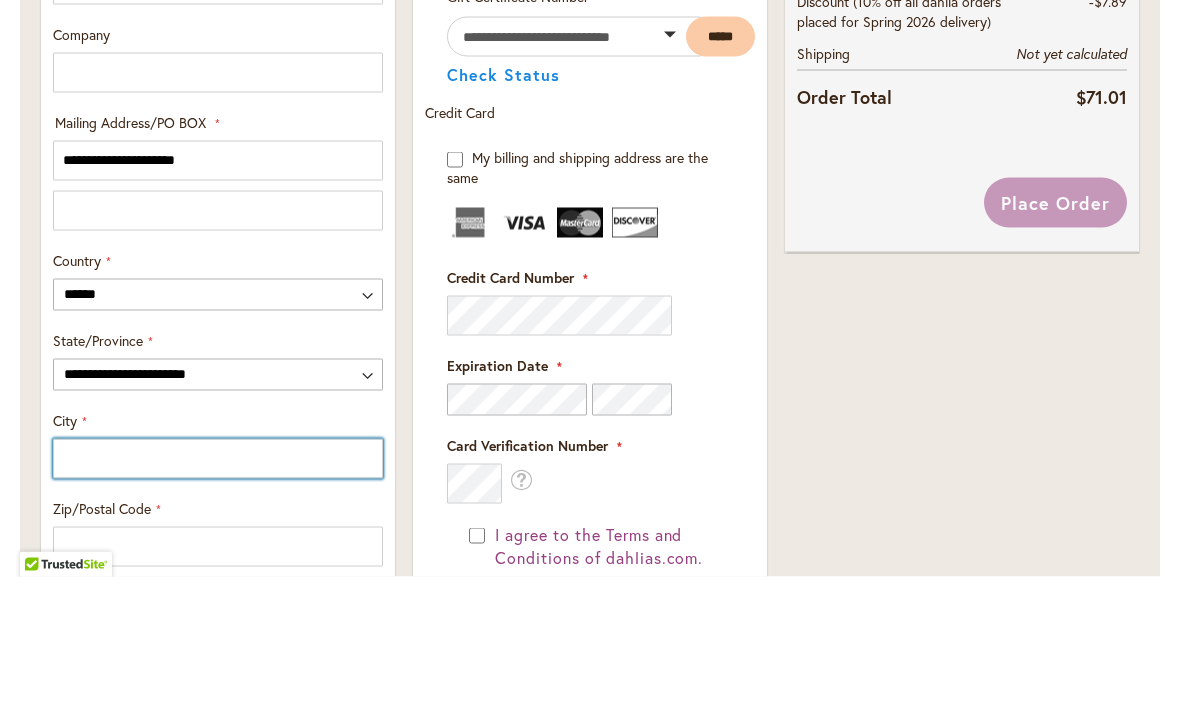type on "**********" 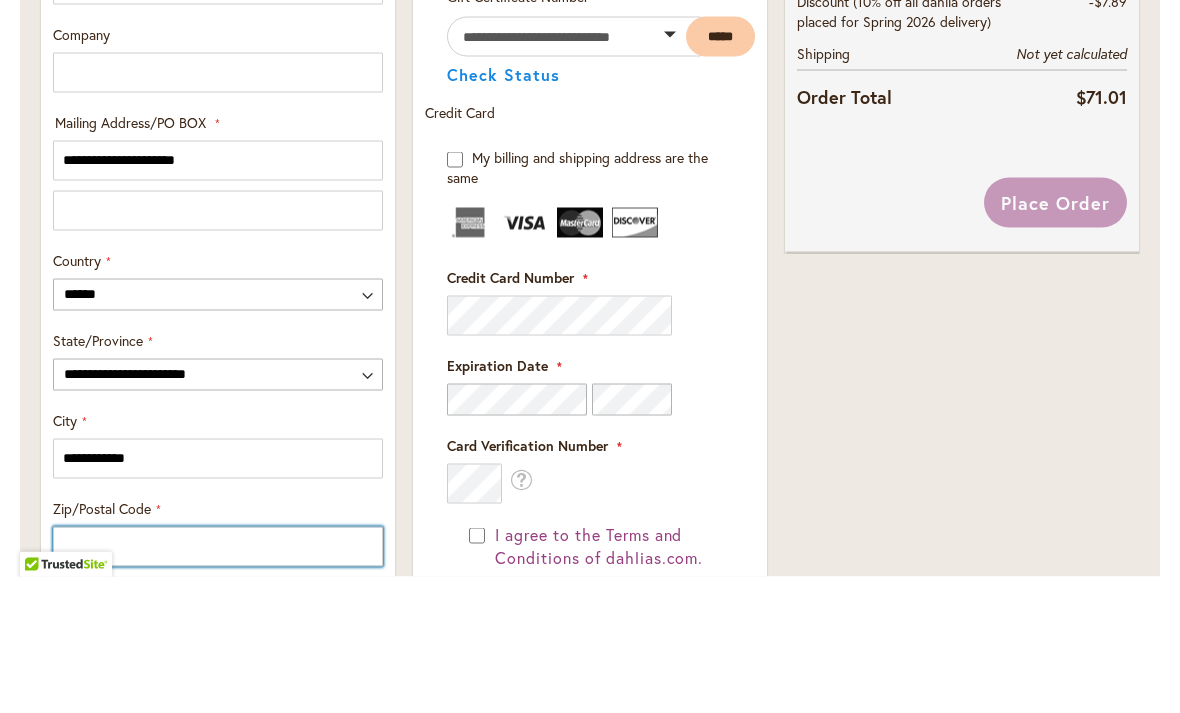 type on "*****" 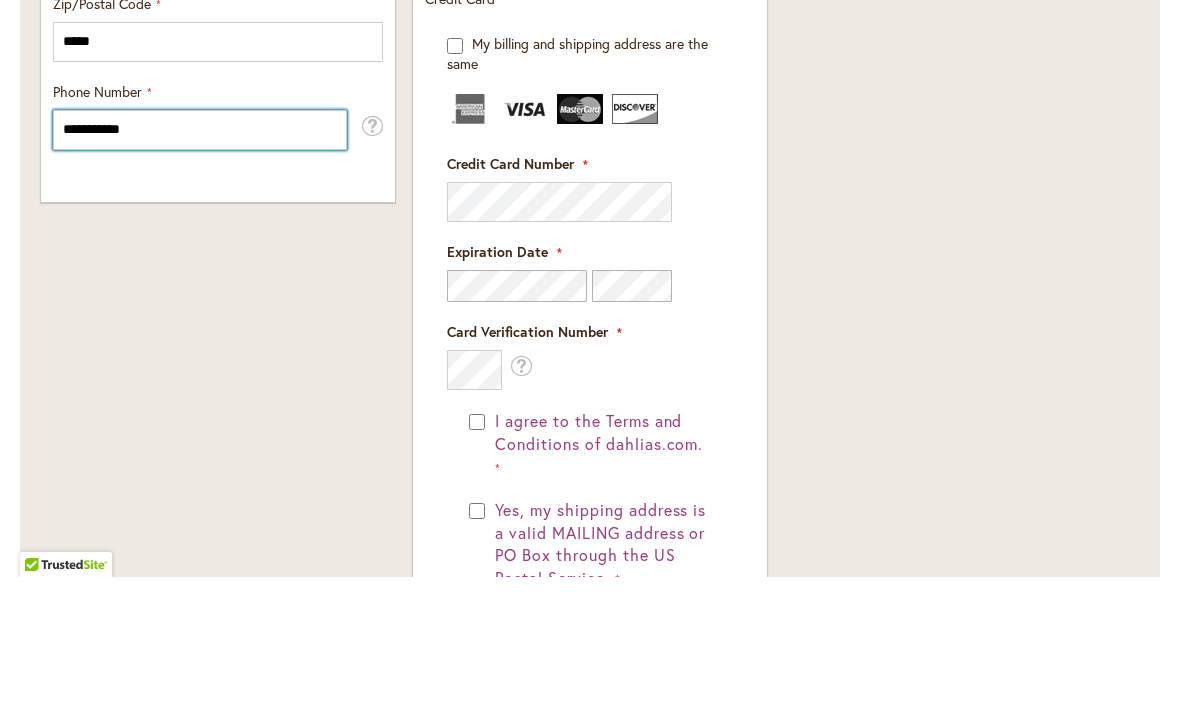 scroll, scrollTop: 1334, scrollLeft: 0, axis: vertical 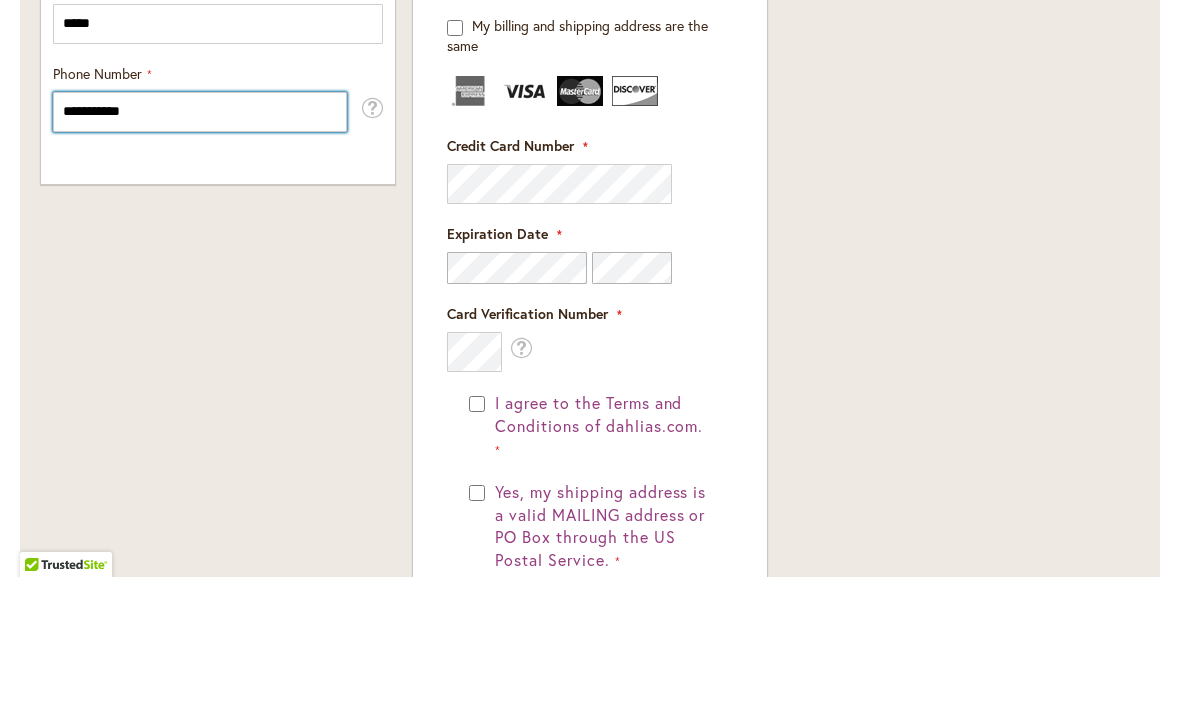 type on "**********" 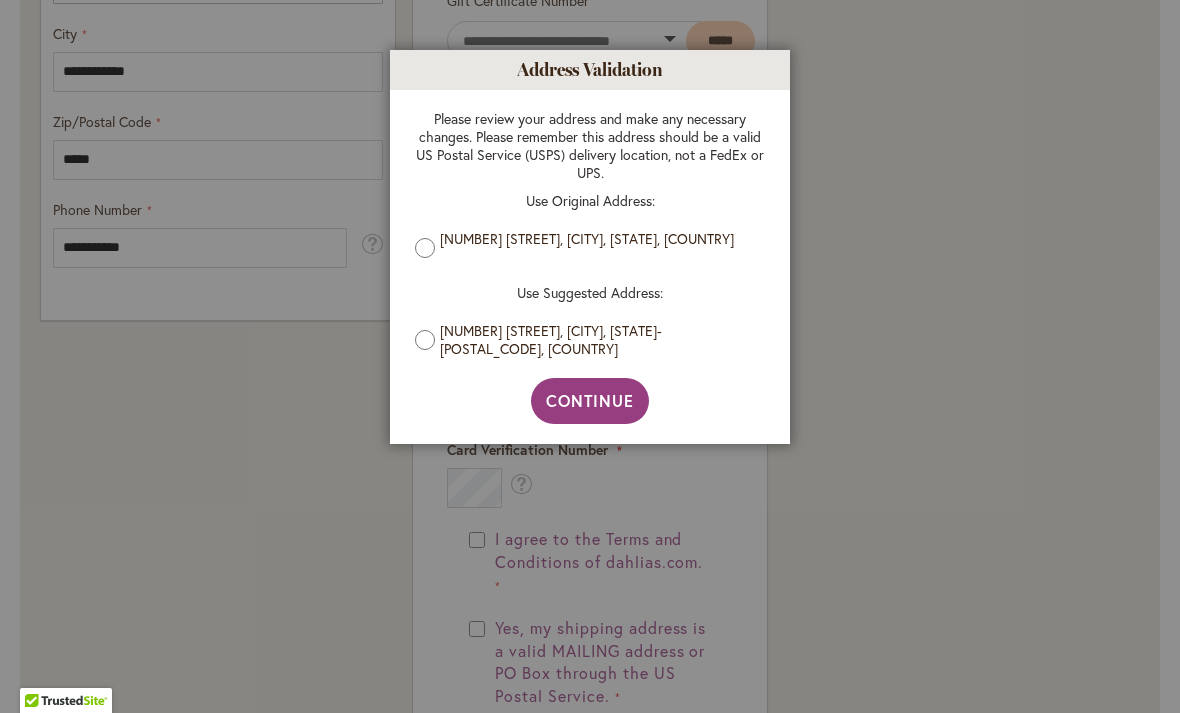 click on "Continue" at bounding box center (590, 400) 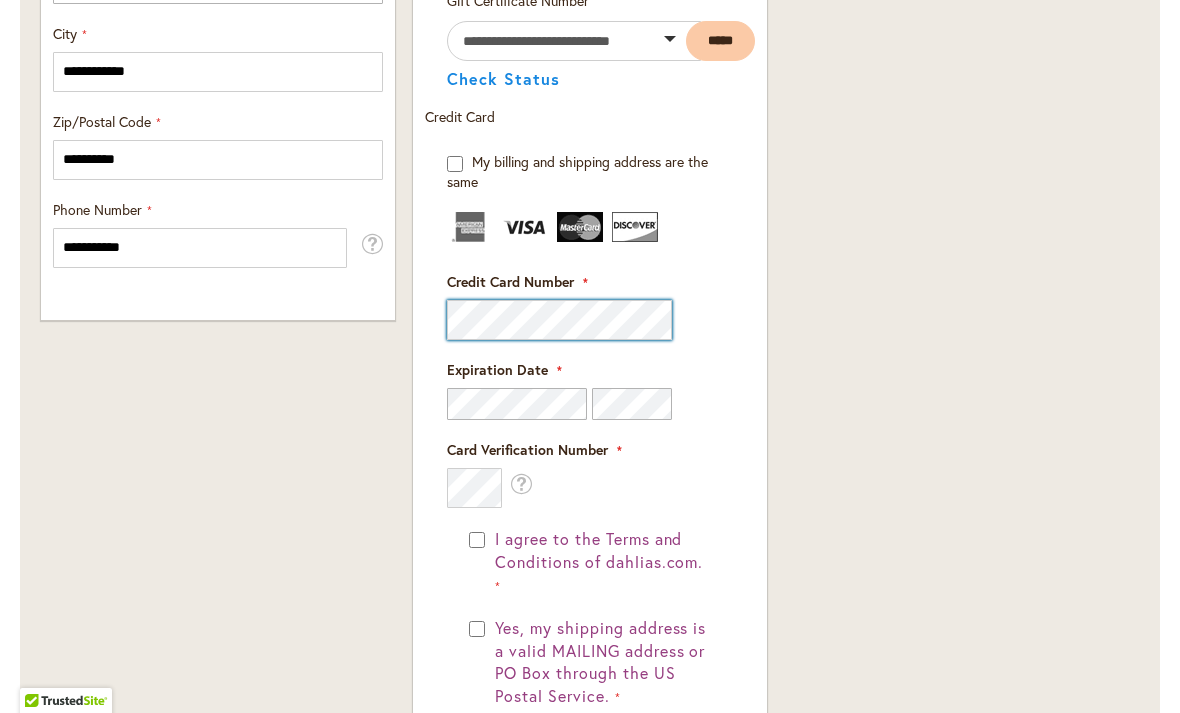 scroll, scrollTop: 1339, scrollLeft: 0, axis: vertical 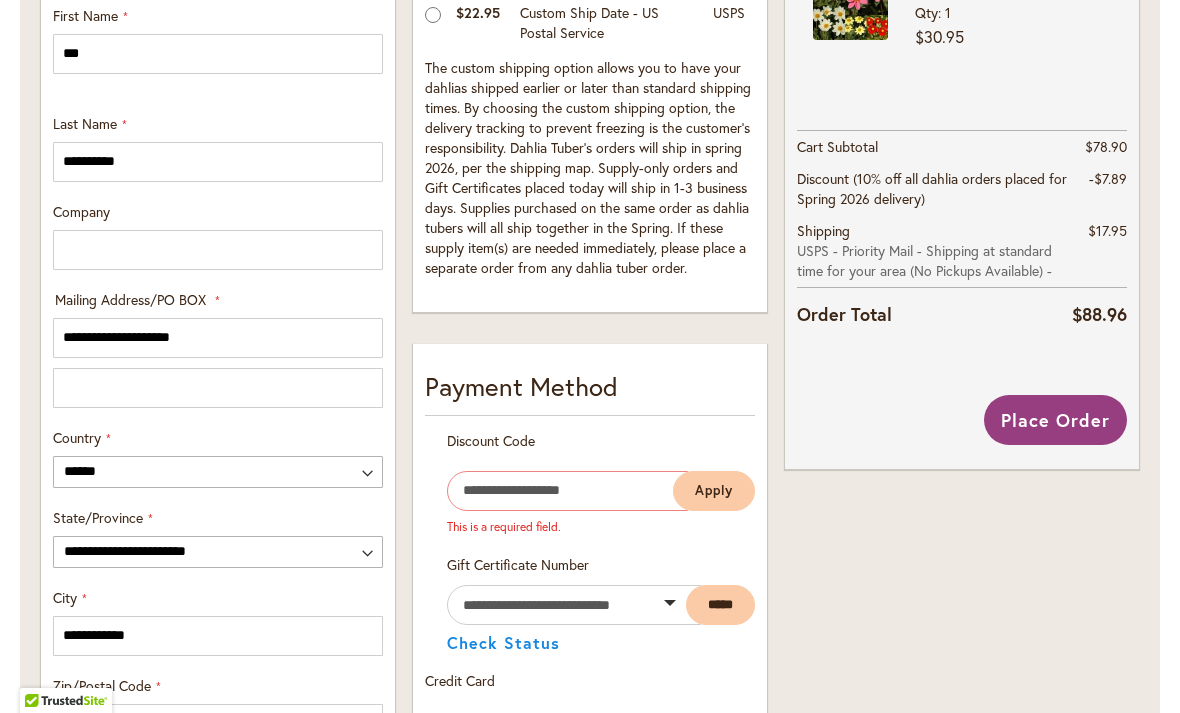click on "Place Order" at bounding box center [1055, 420] 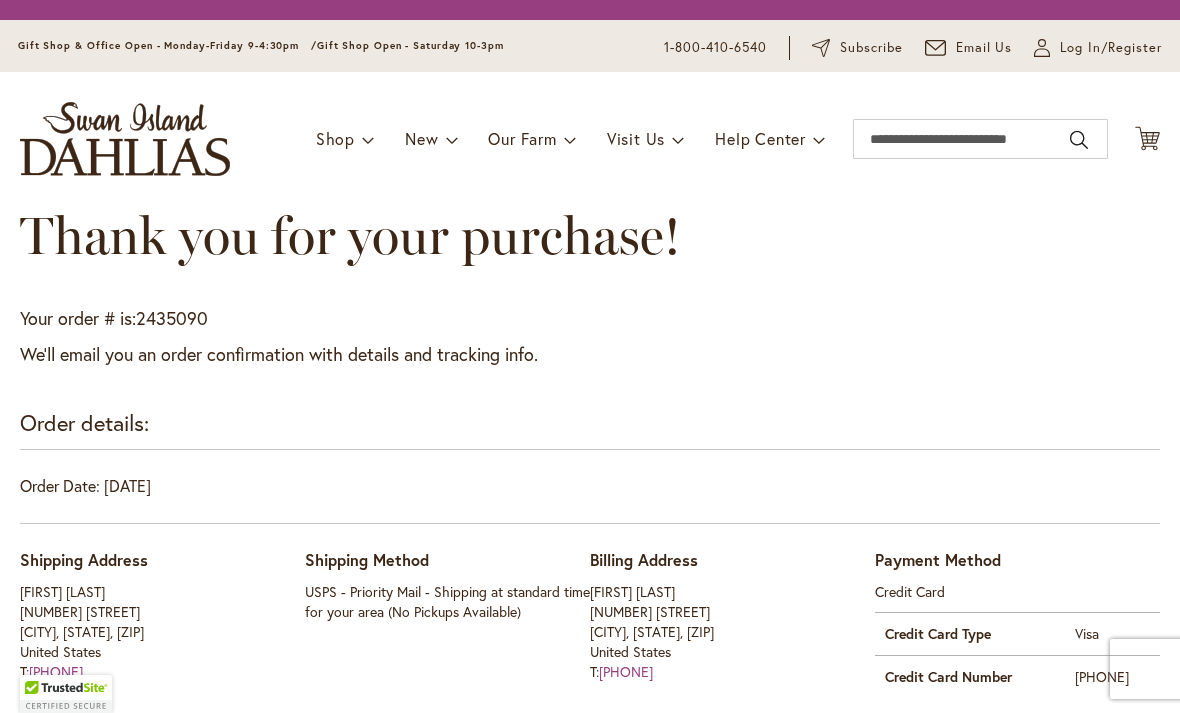 scroll, scrollTop: 0, scrollLeft: 0, axis: both 